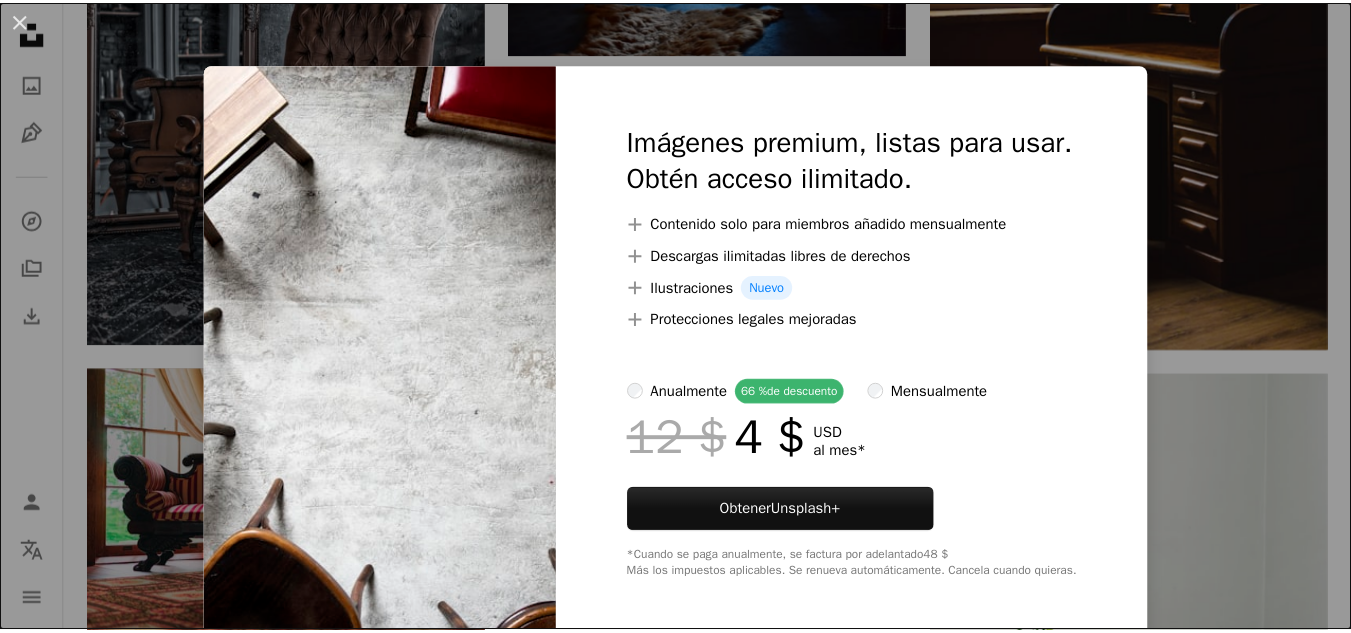 scroll, scrollTop: 1300, scrollLeft: 0, axis: vertical 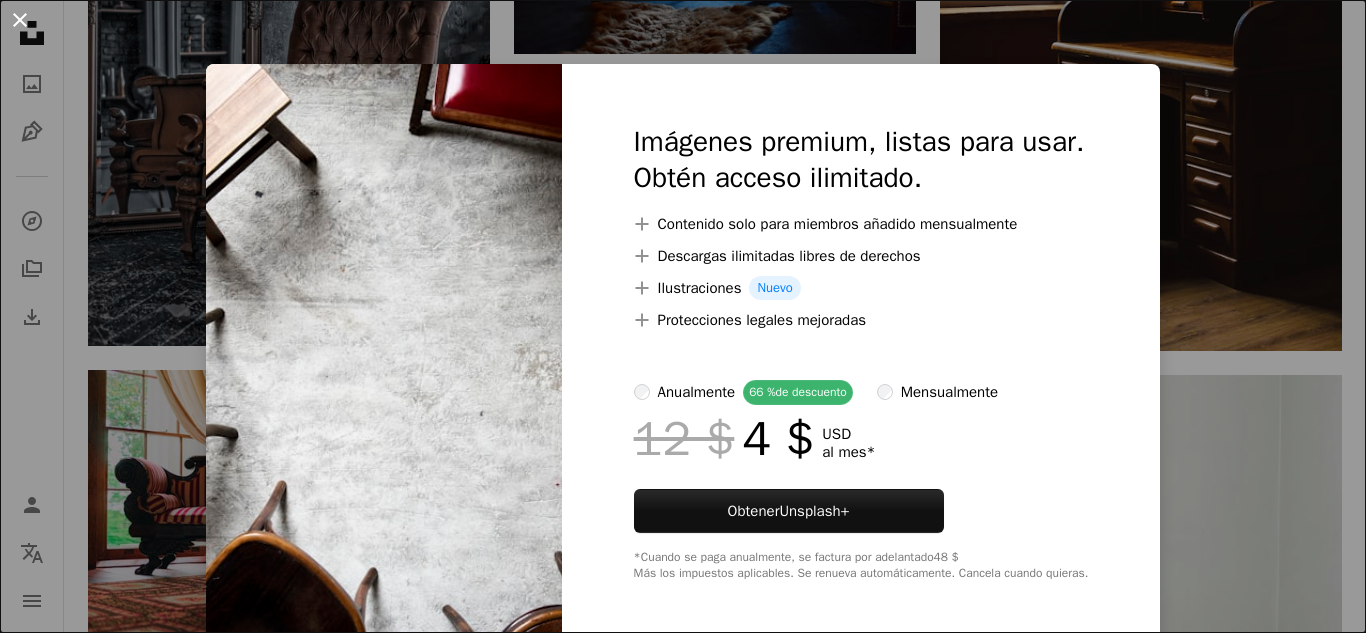 click on "An X shape" at bounding box center (20, 20) 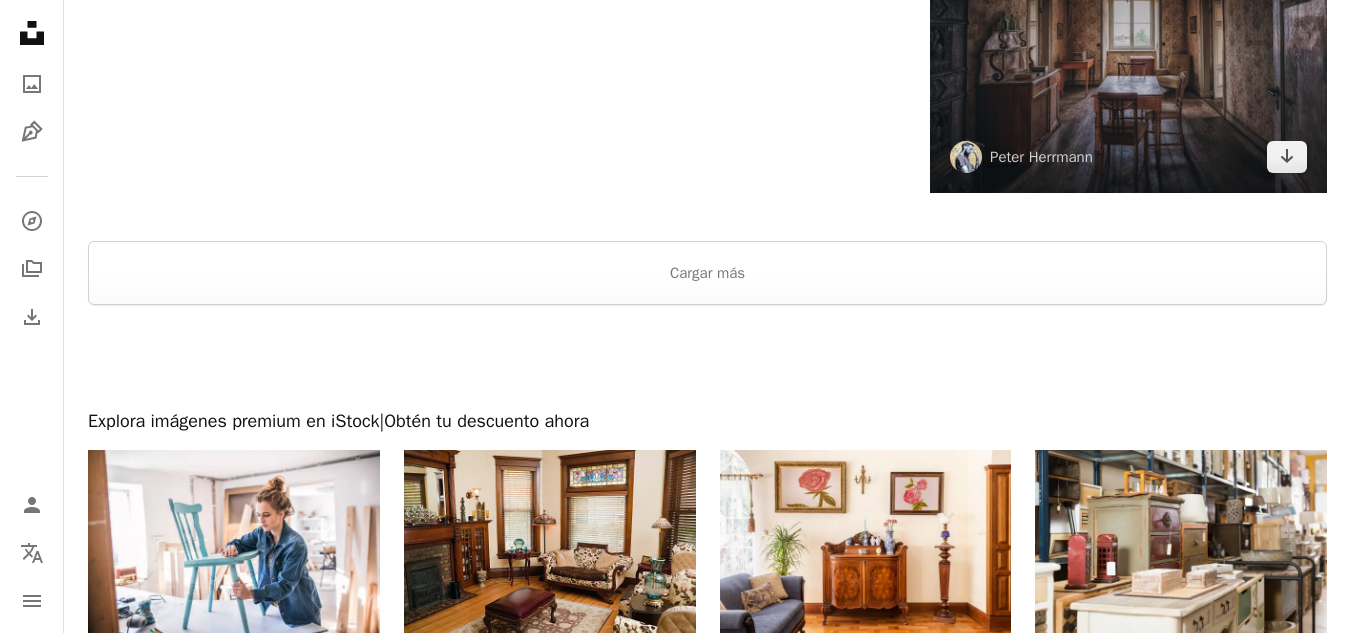 scroll, scrollTop: 3300, scrollLeft: 0, axis: vertical 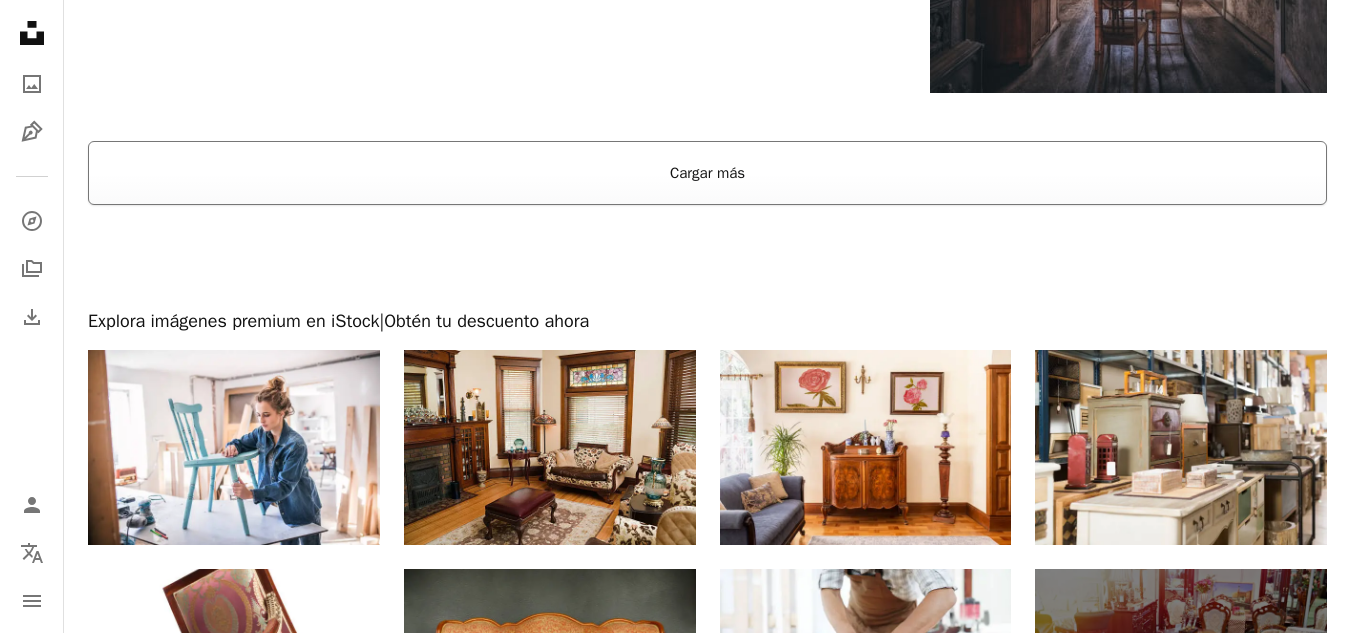 click on "Cargar más" at bounding box center [707, 173] 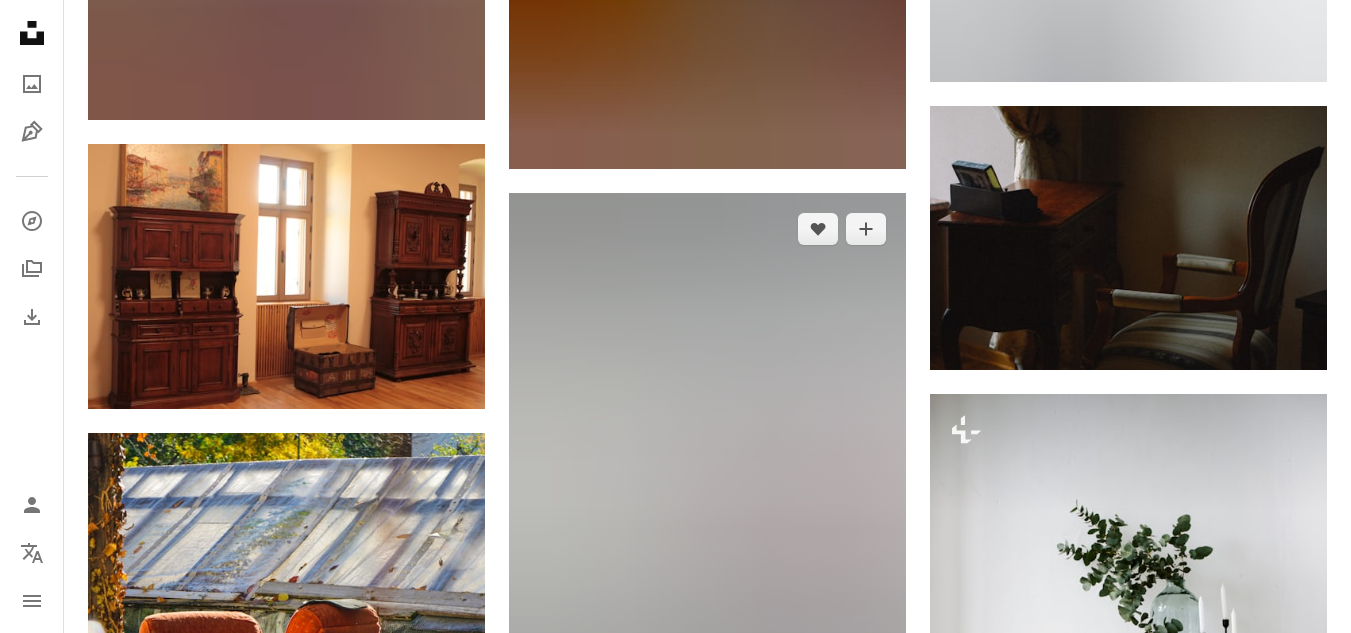 scroll, scrollTop: 4000, scrollLeft: 0, axis: vertical 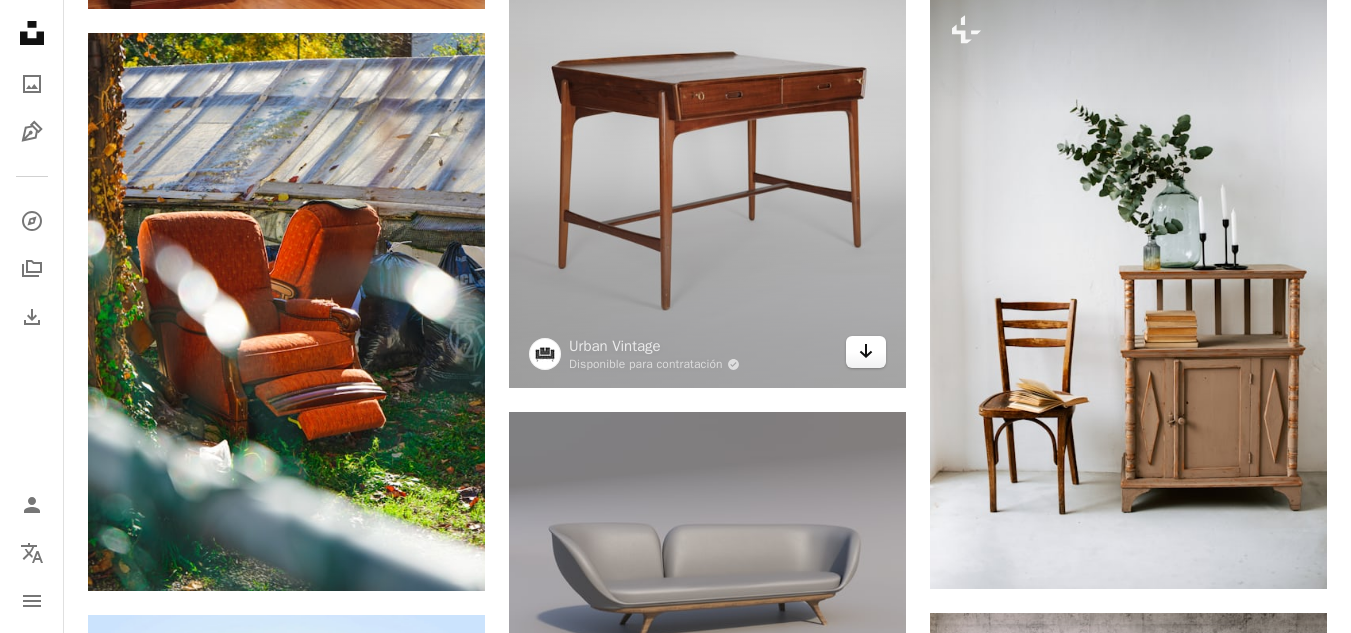 click 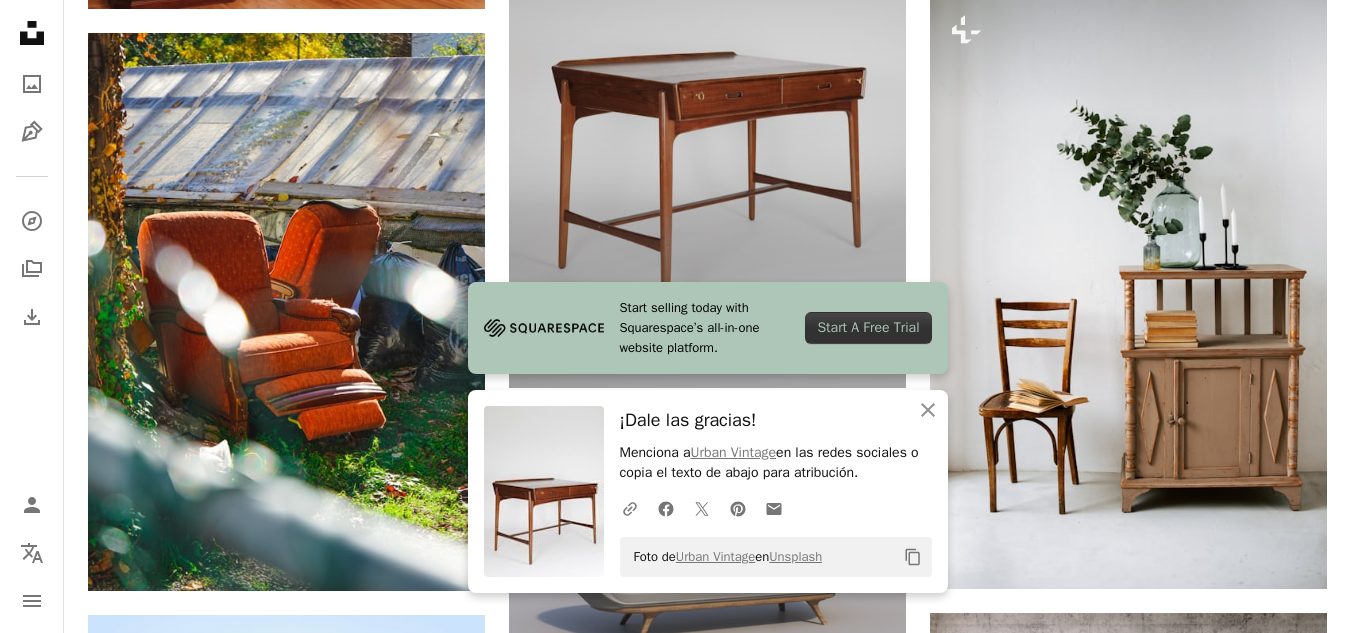 scroll, scrollTop: 4100, scrollLeft: 0, axis: vertical 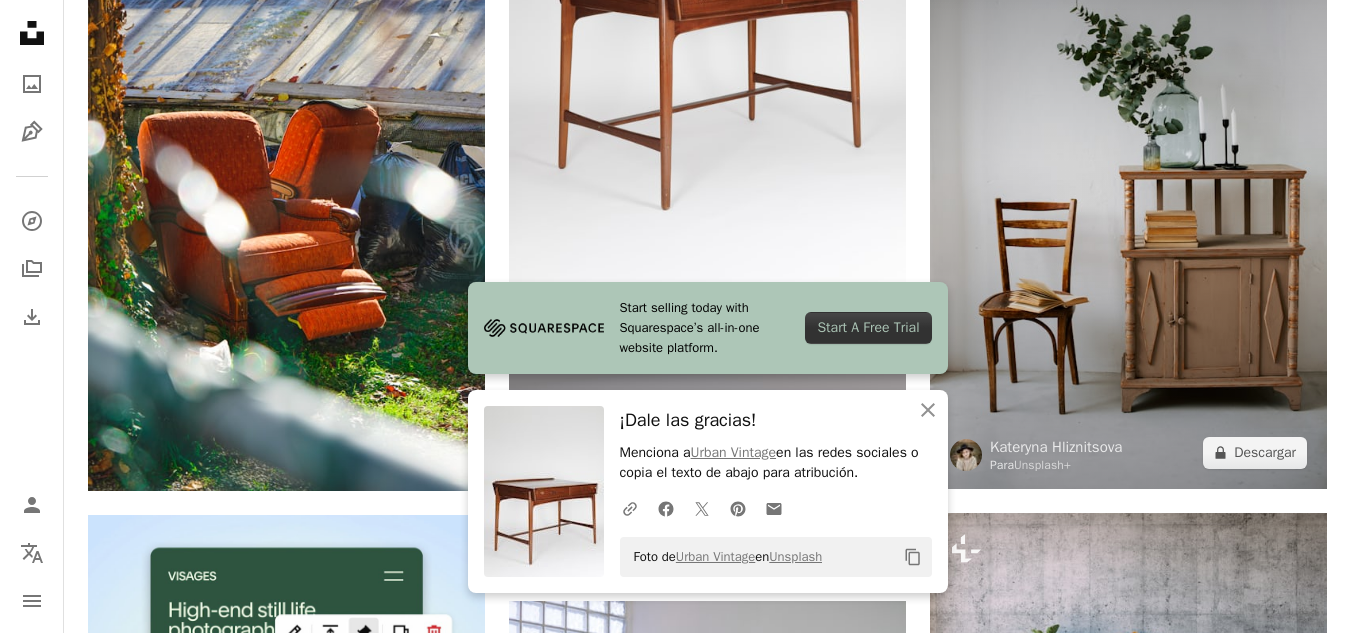drag, startPoint x: 1257, startPoint y: 452, endPoint x: 910, endPoint y: 377, distance: 355.01266 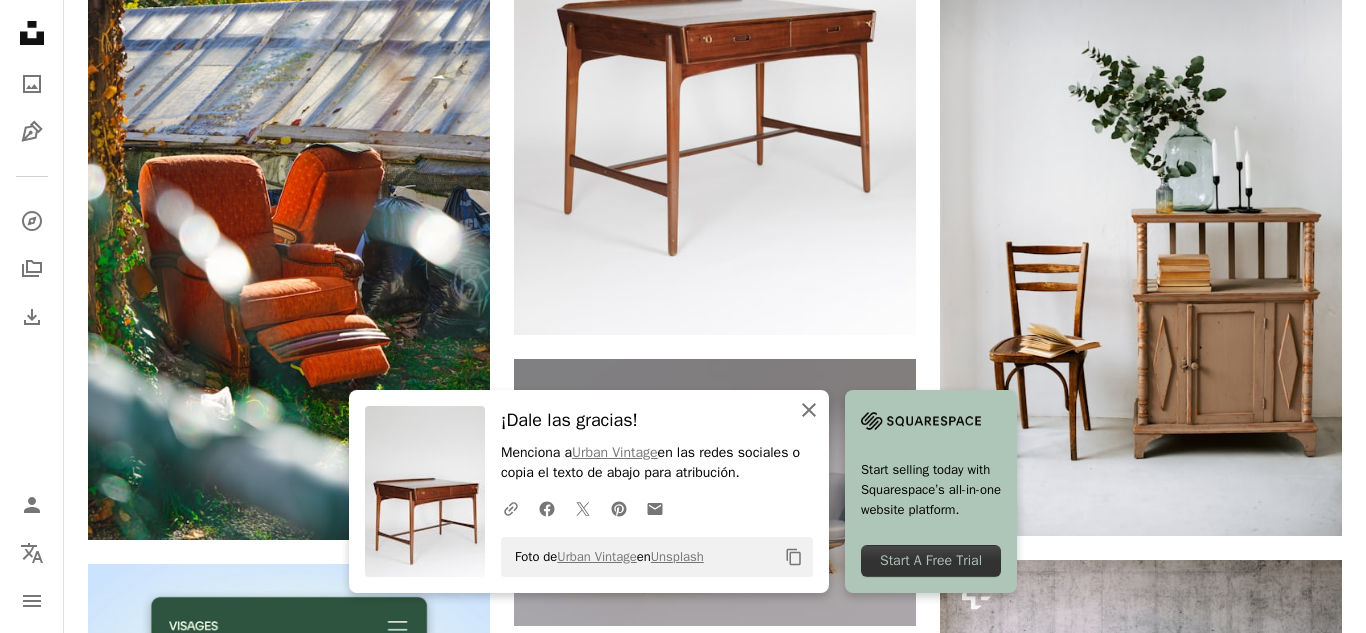 click on "An X shape" 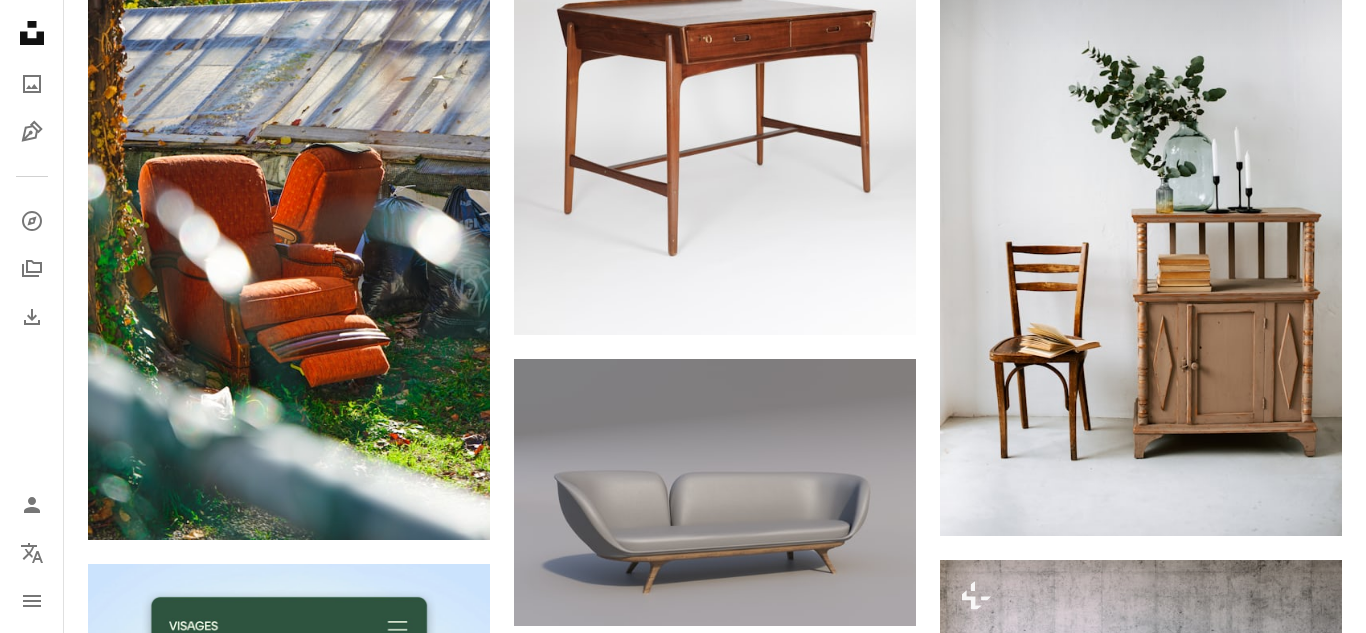 click on "An X shape" at bounding box center (20, 20) 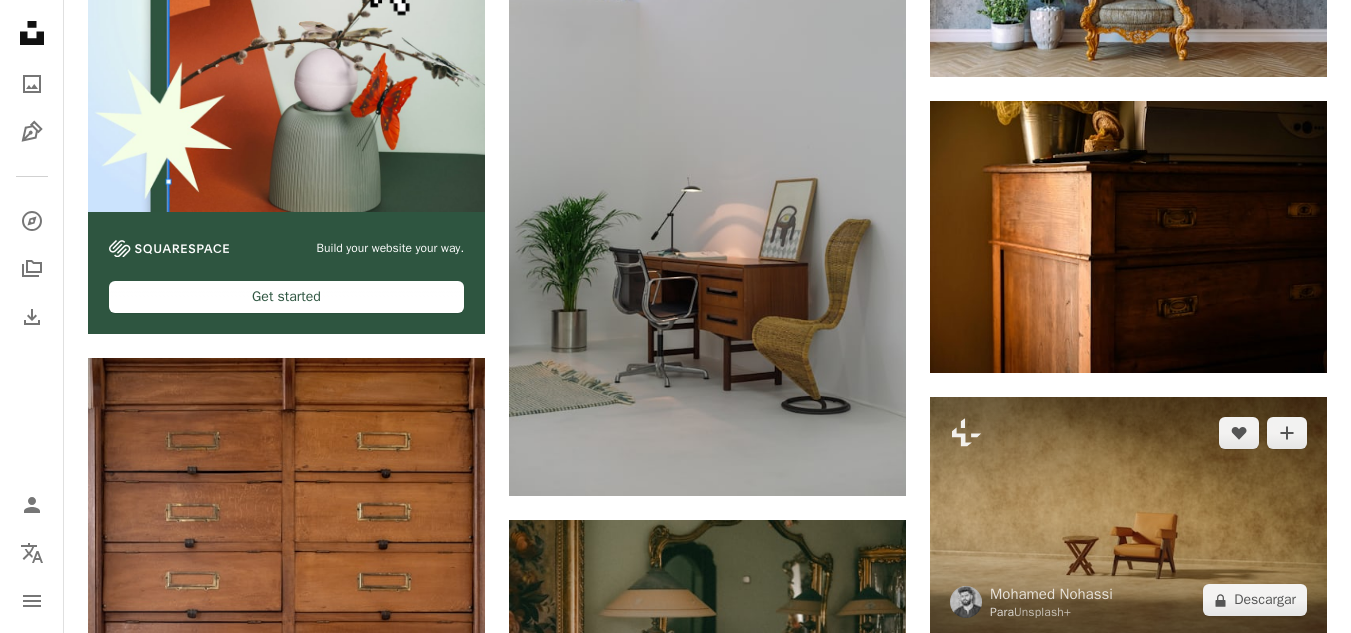 scroll, scrollTop: 4900, scrollLeft: 0, axis: vertical 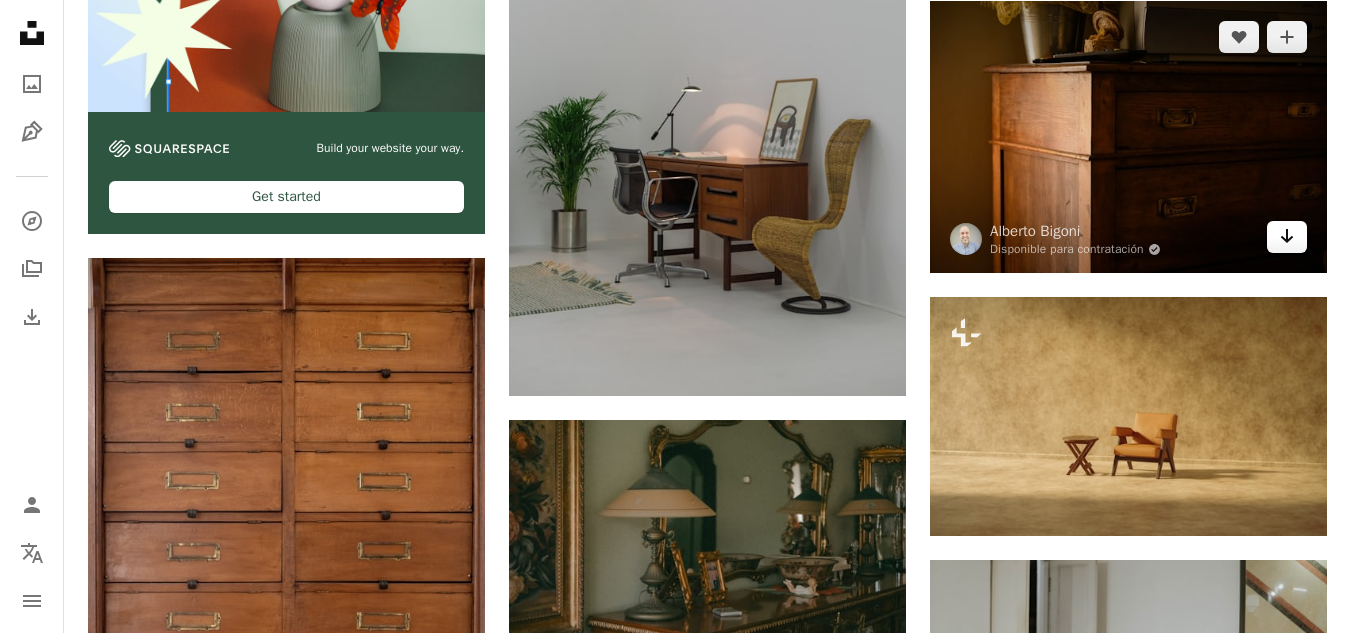 click 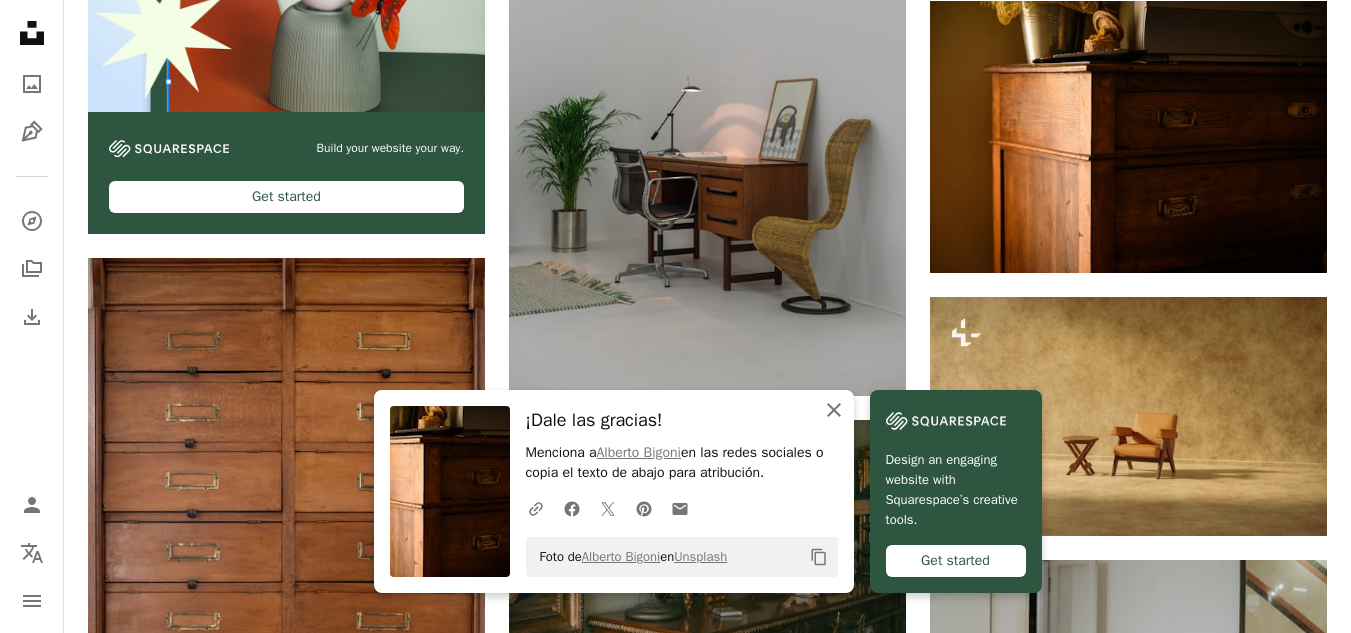 click 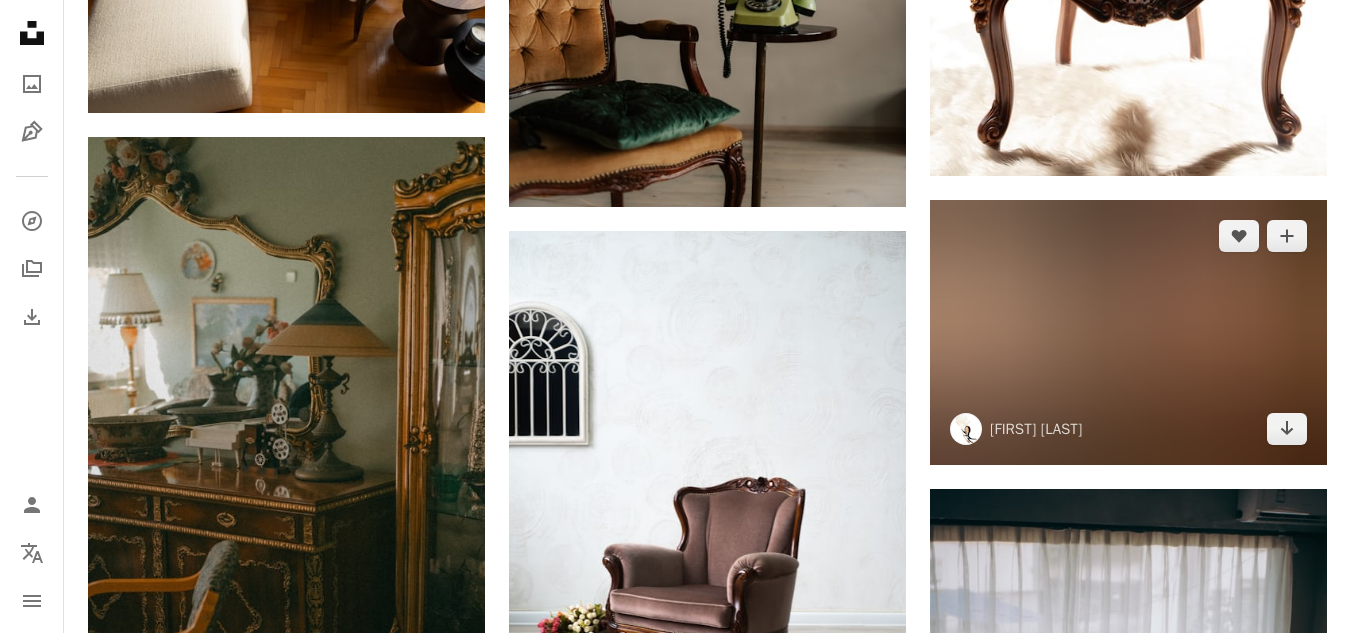 scroll, scrollTop: 6600, scrollLeft: 0, axis: vertical 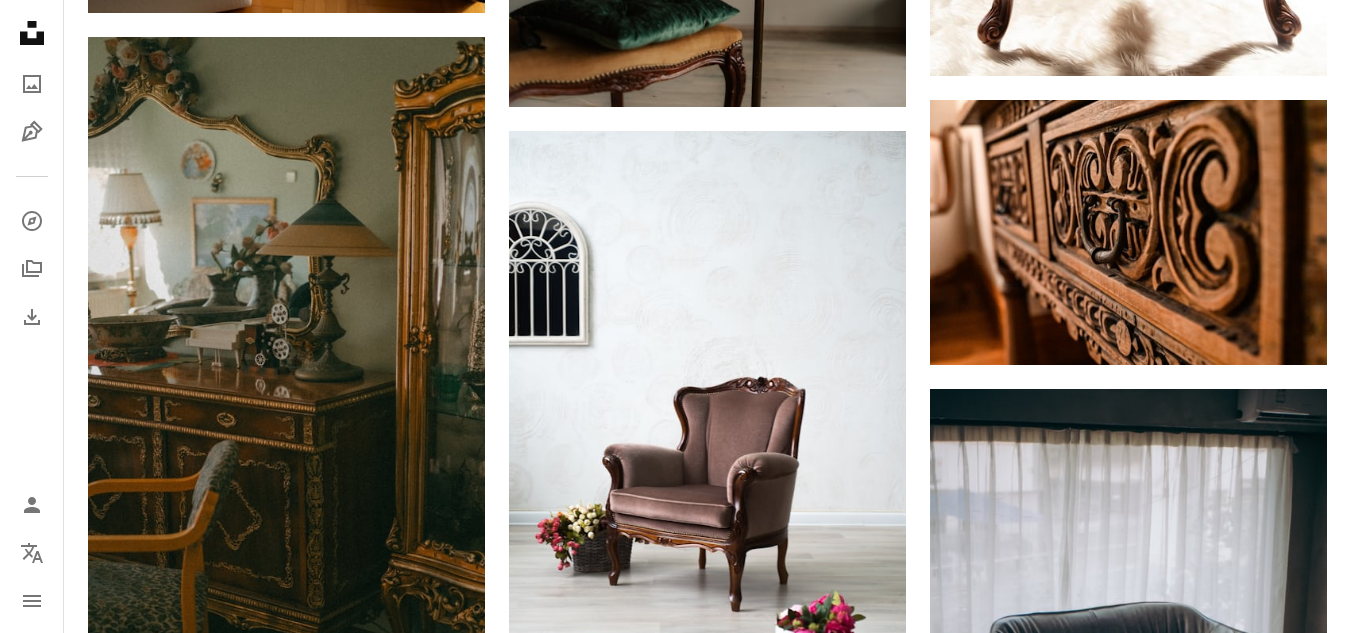 click on "[FIRST] [LAST]" at bounding box center [707, -1072] 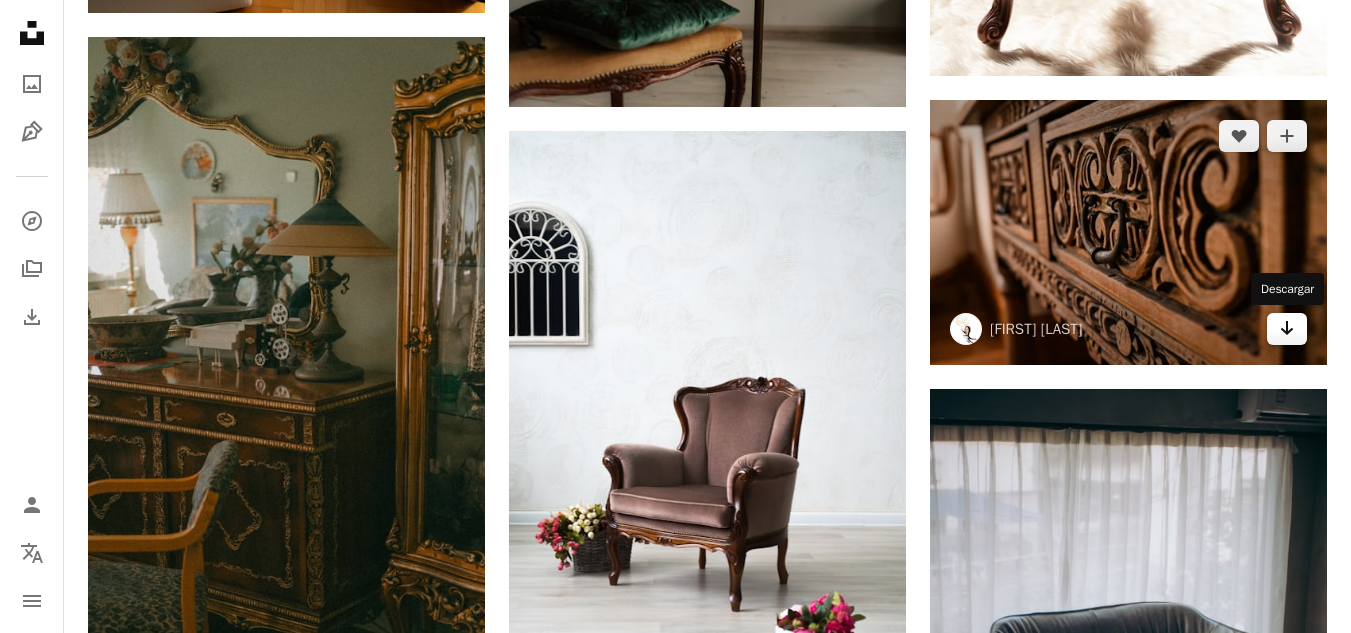 click 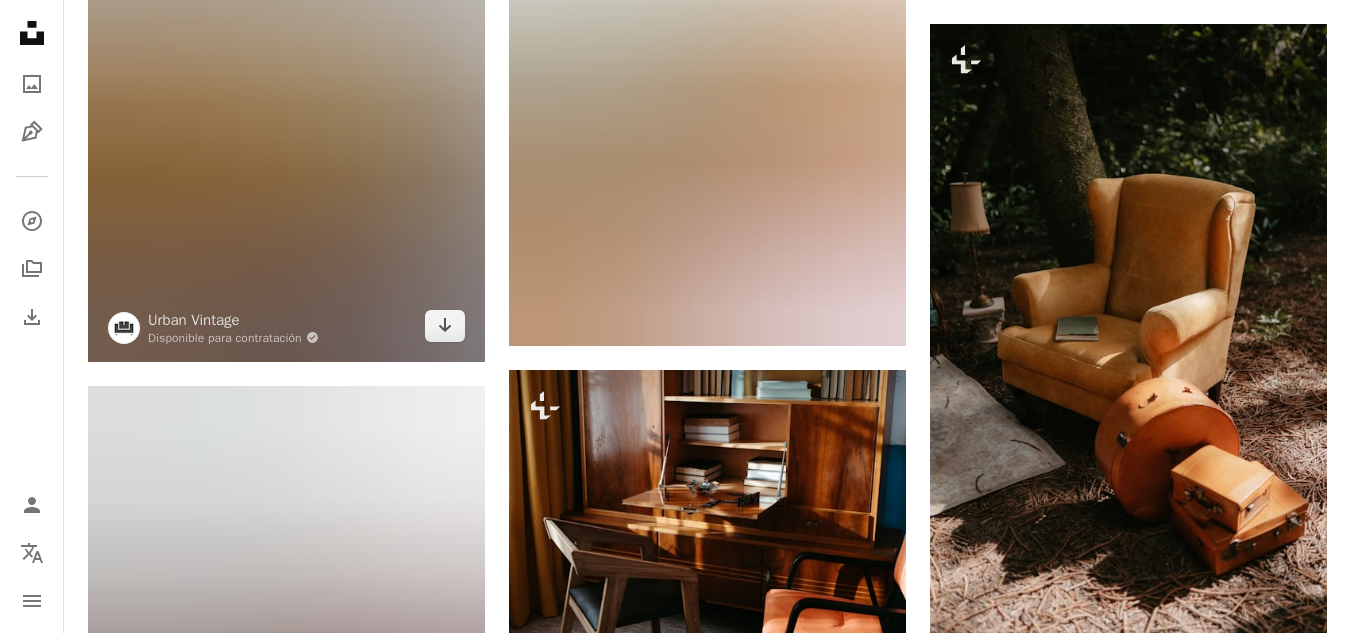 scroll, scrollTop: 7400, scrollLeft: 0, axis: vertical 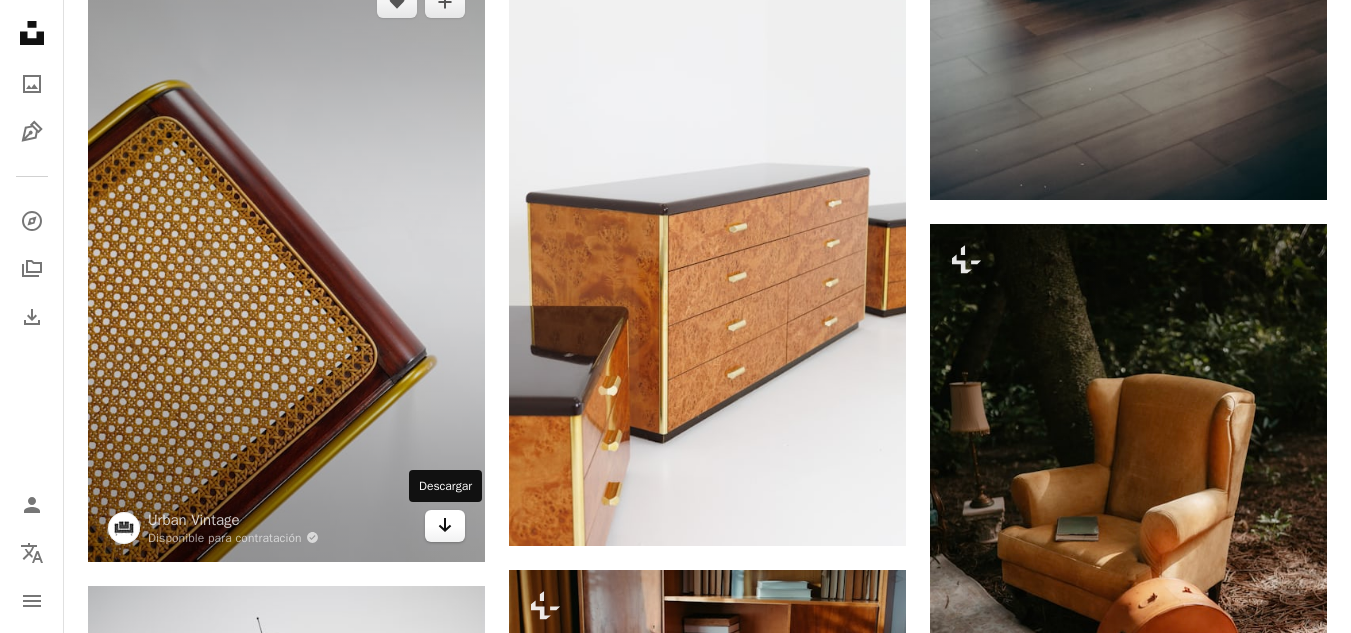 click 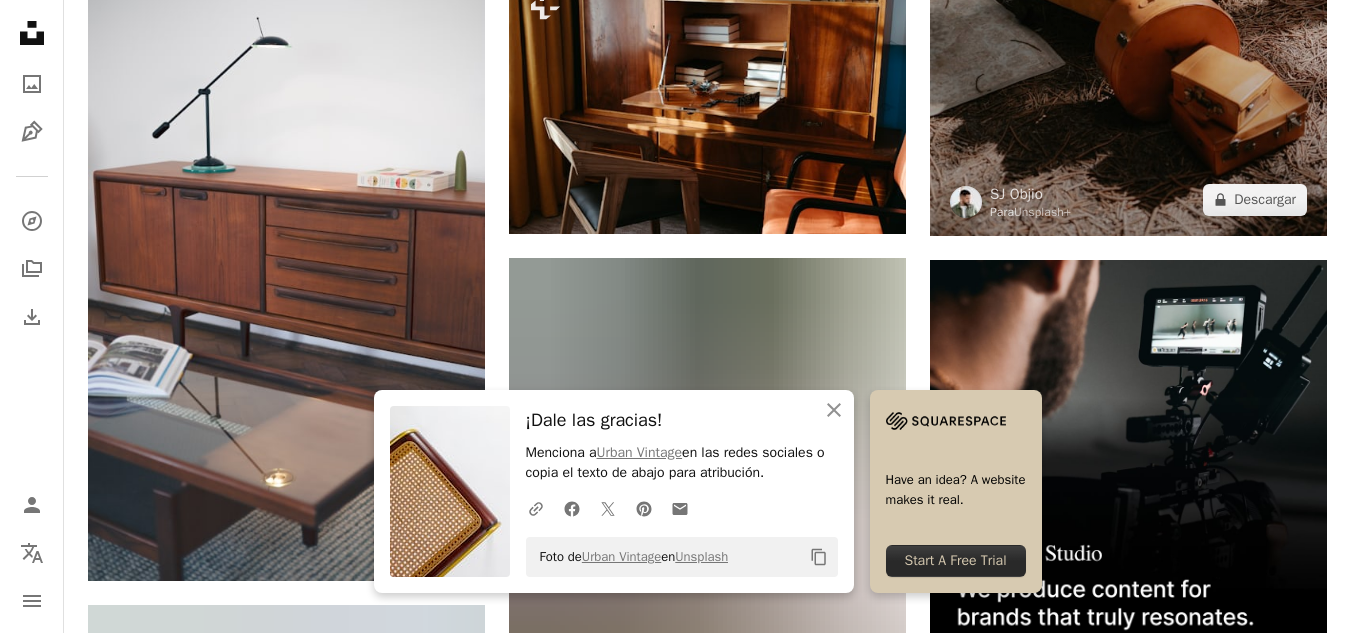 scroll, scrollTop: 8100, scrollLeft: 0, axis: vertical 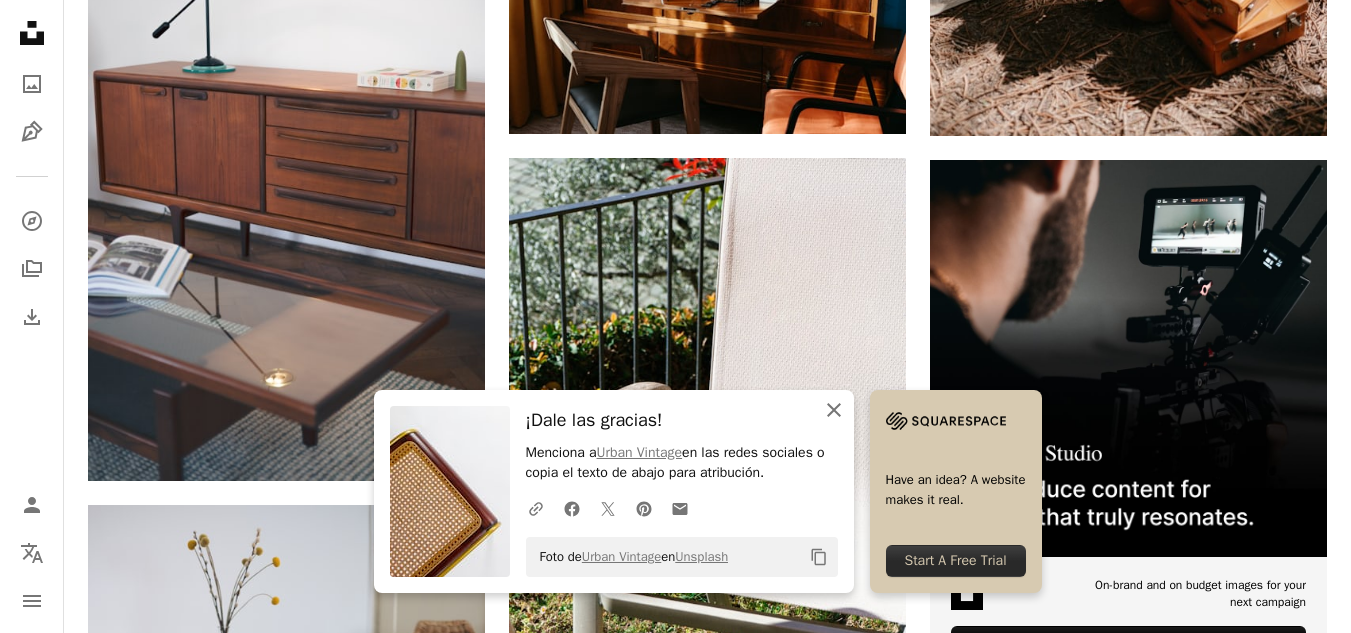 click on "An X shape" 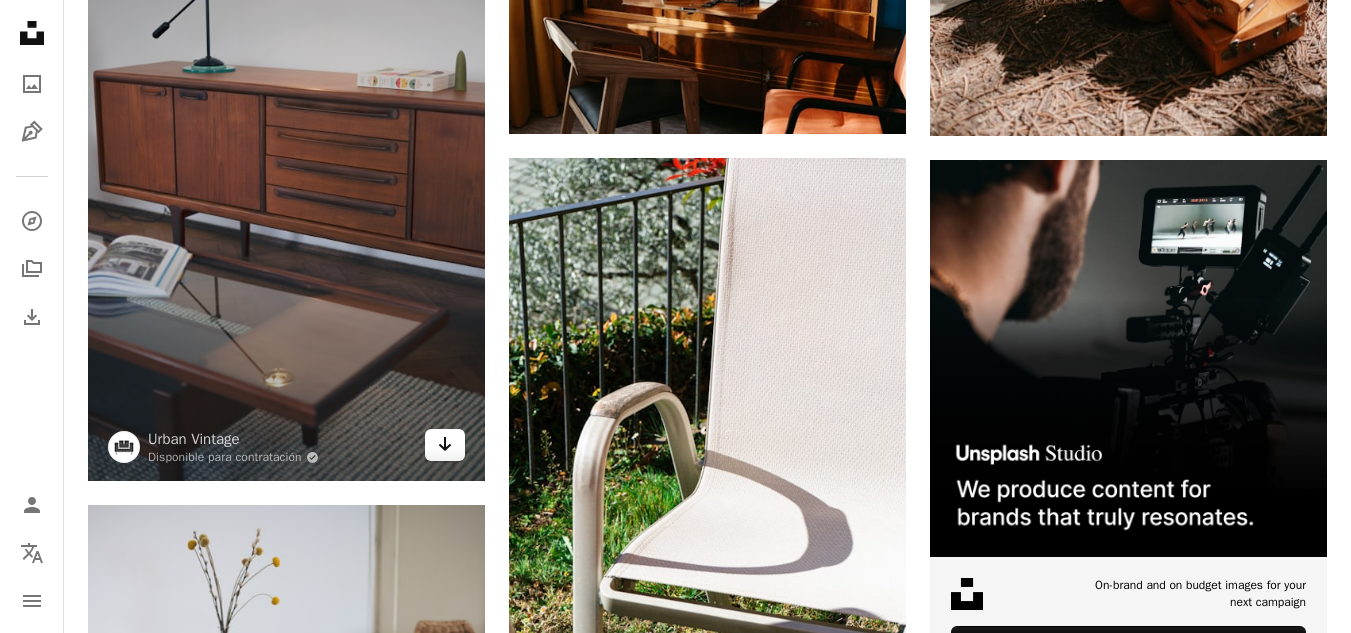 click 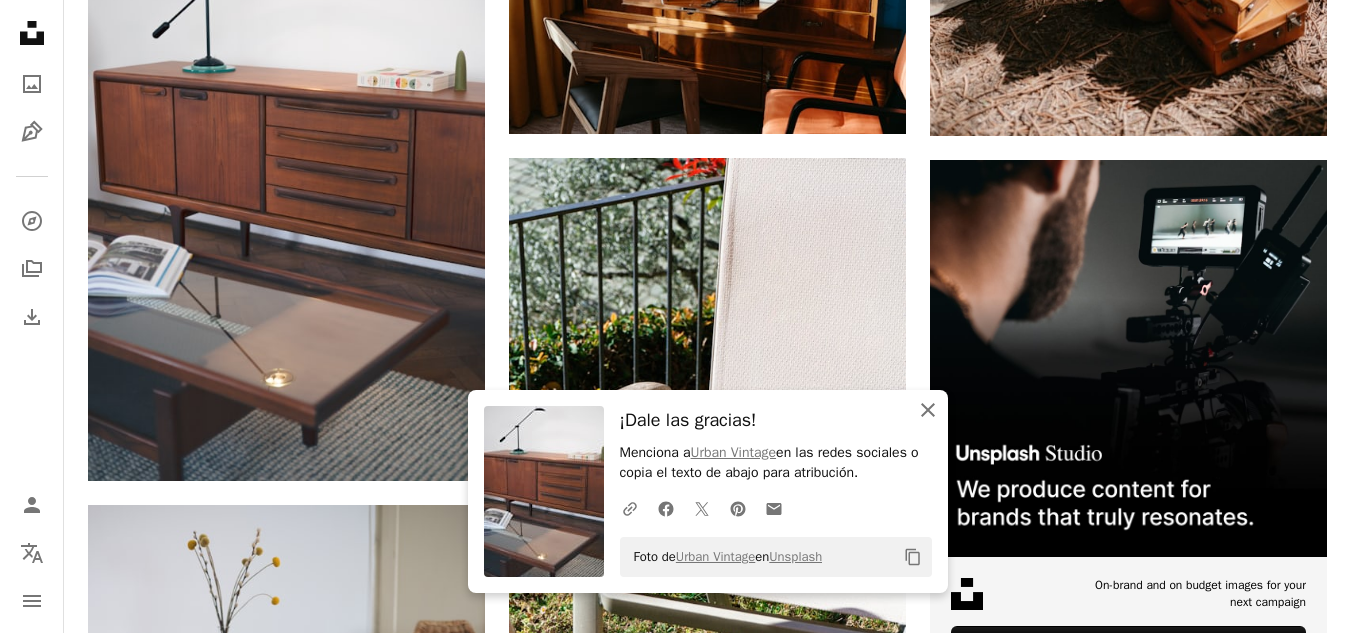 click 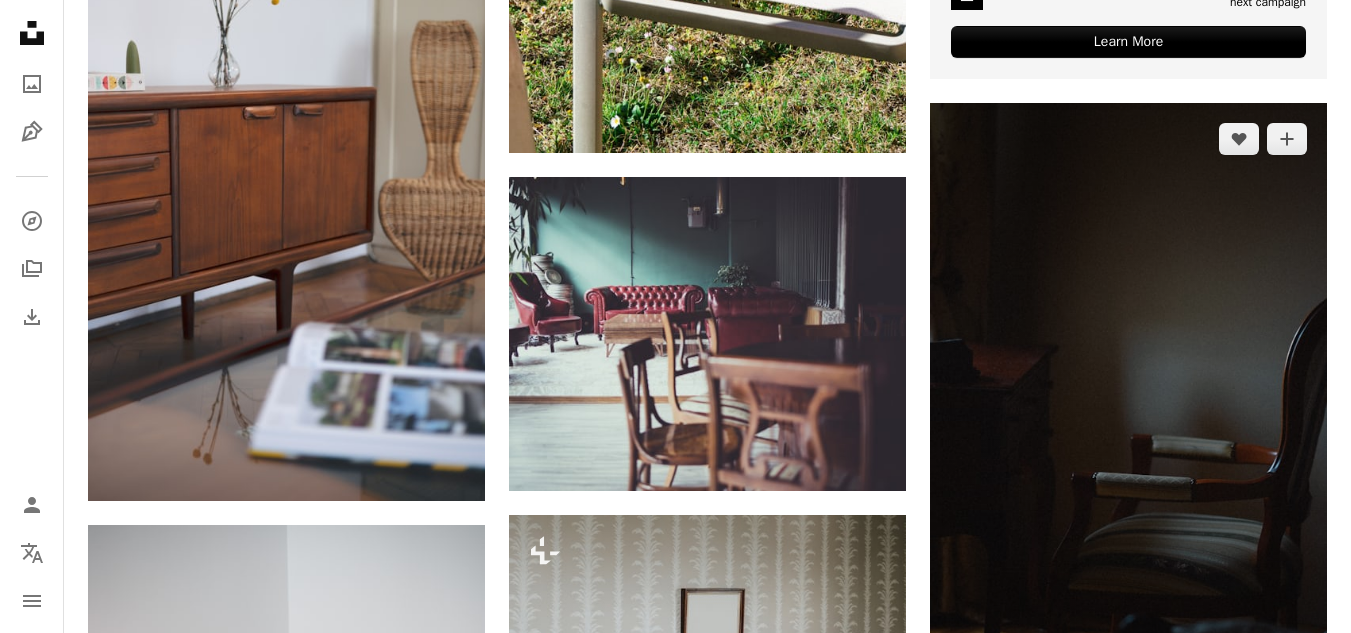 scroll, scrollTop: 9000, scrollLeft: 0, axis: vertical 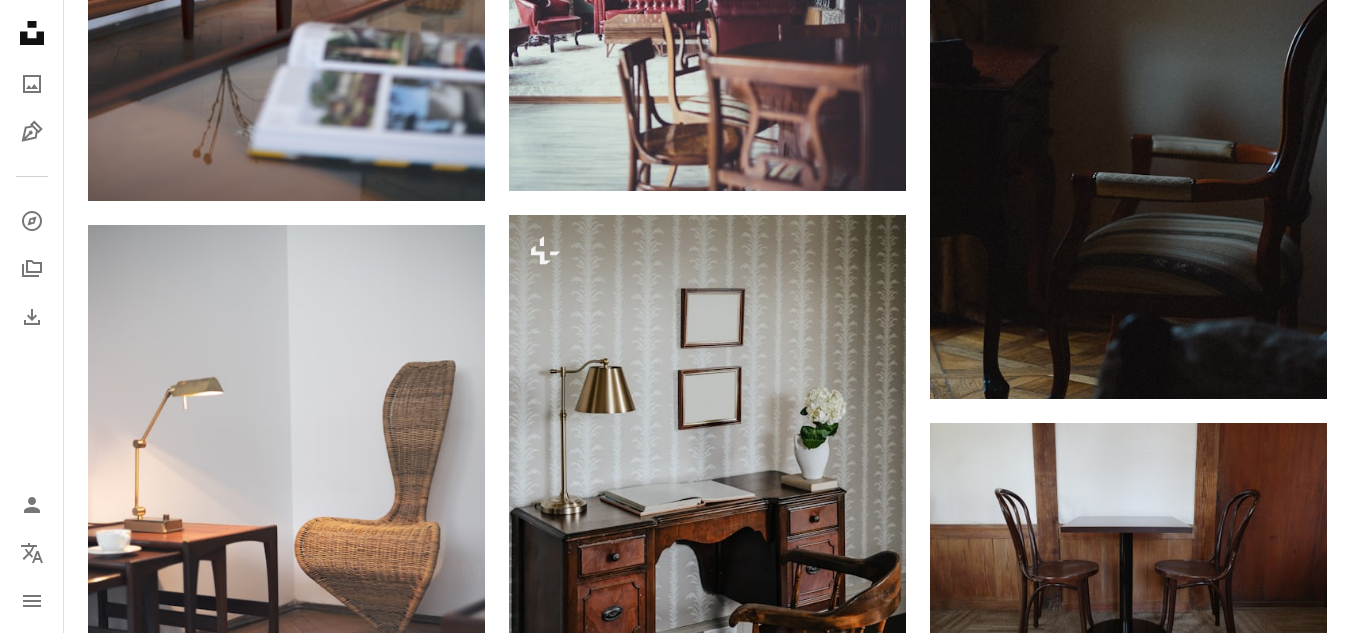 click on "[FIRST] [LAST]" at bounding box center [707, -1862] 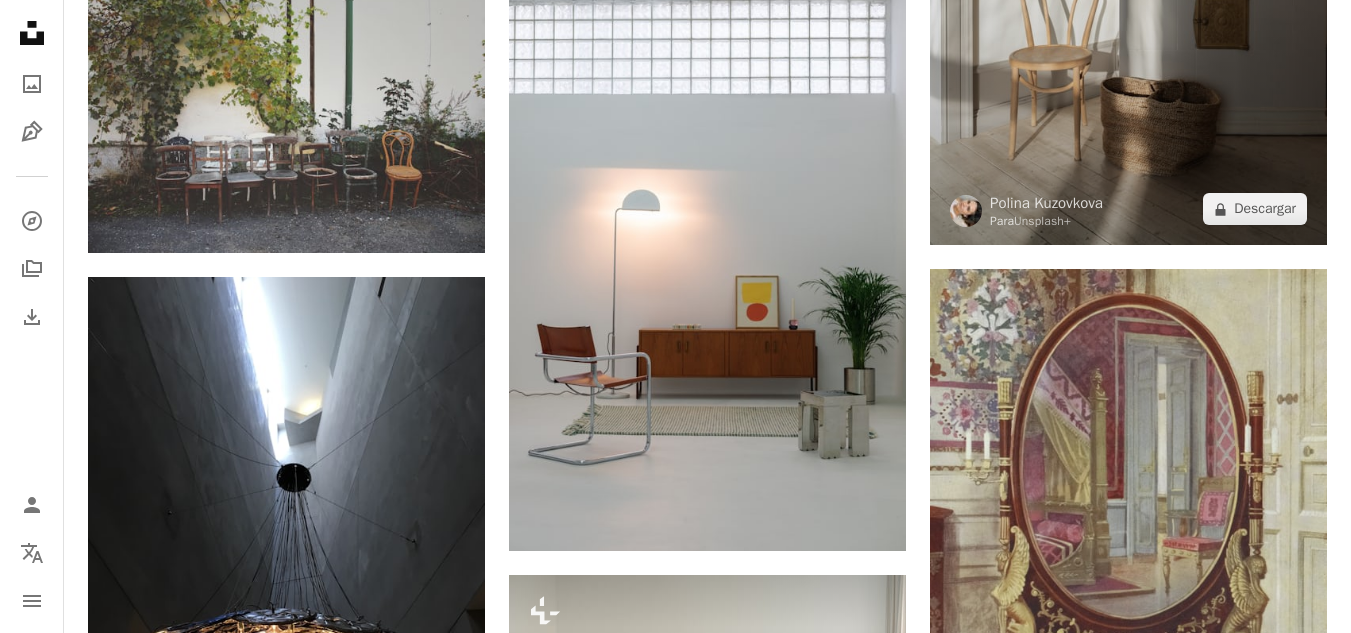 scroll, scrollTop: 37700, scrollLeft: 0, axis: vertical 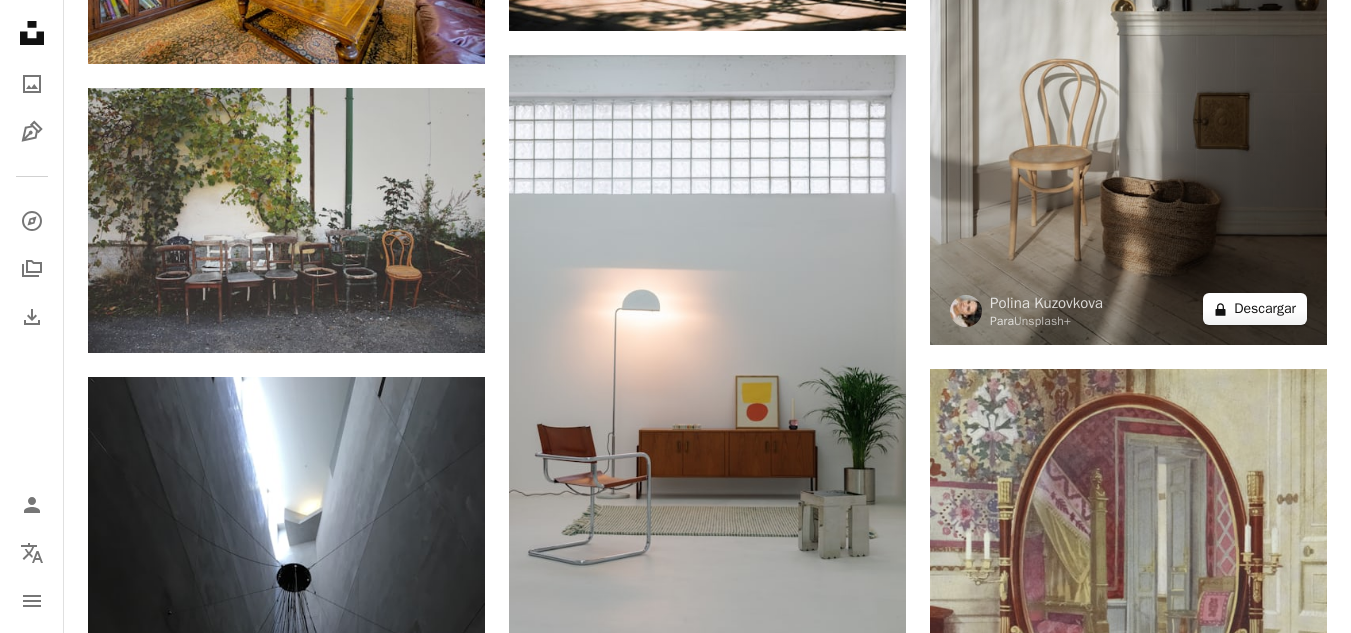 click on "A lock Descargar" at bounding box center [1255, 309] 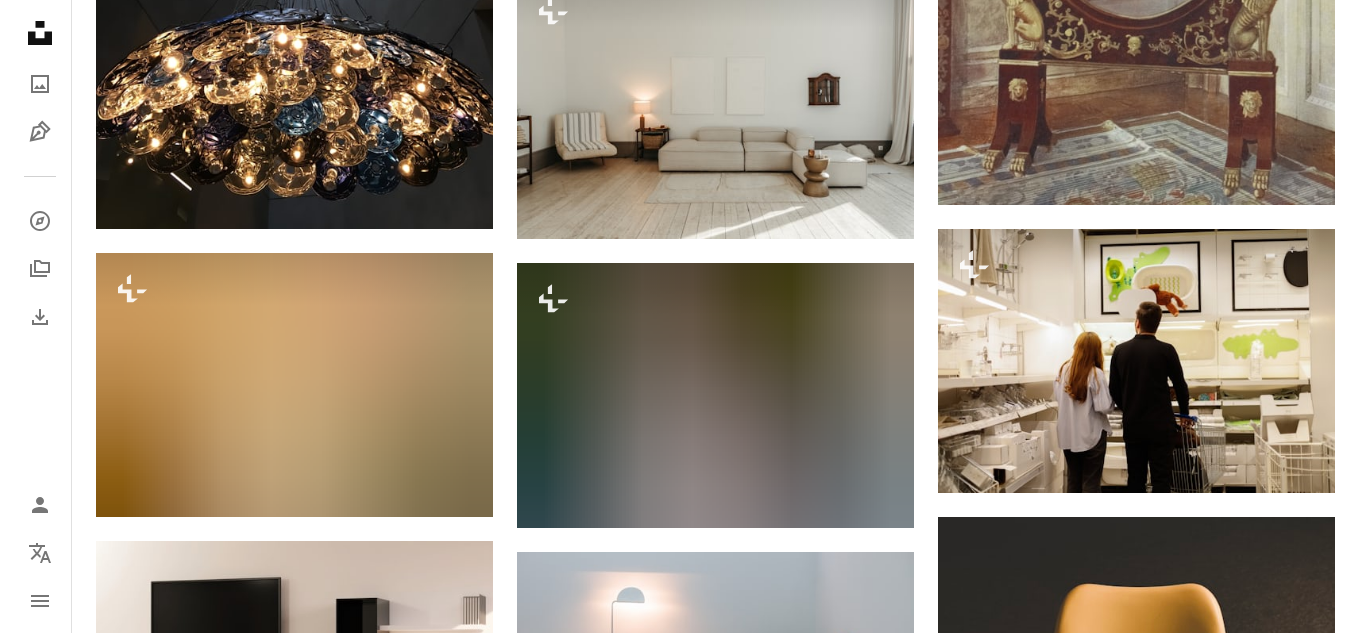 scroll, scrollTop: 38900, scrollLeft: 0, axis: vertical 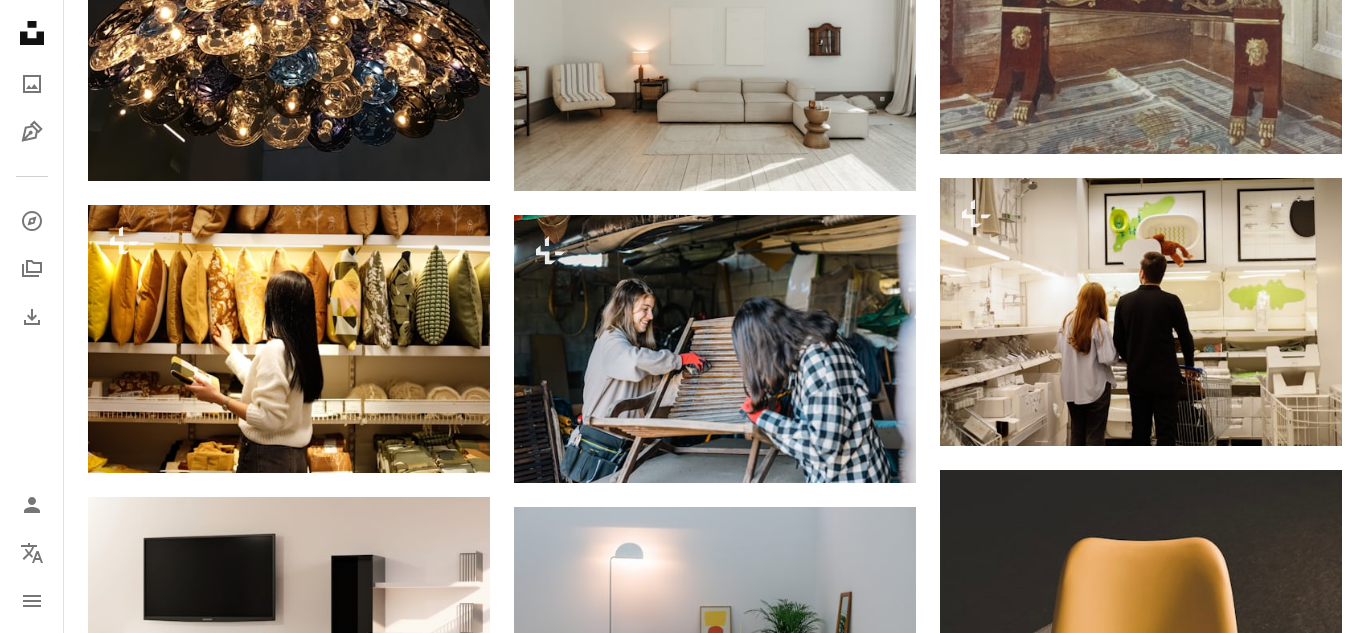 click on "An X shape" at bounding box center [20, 20] 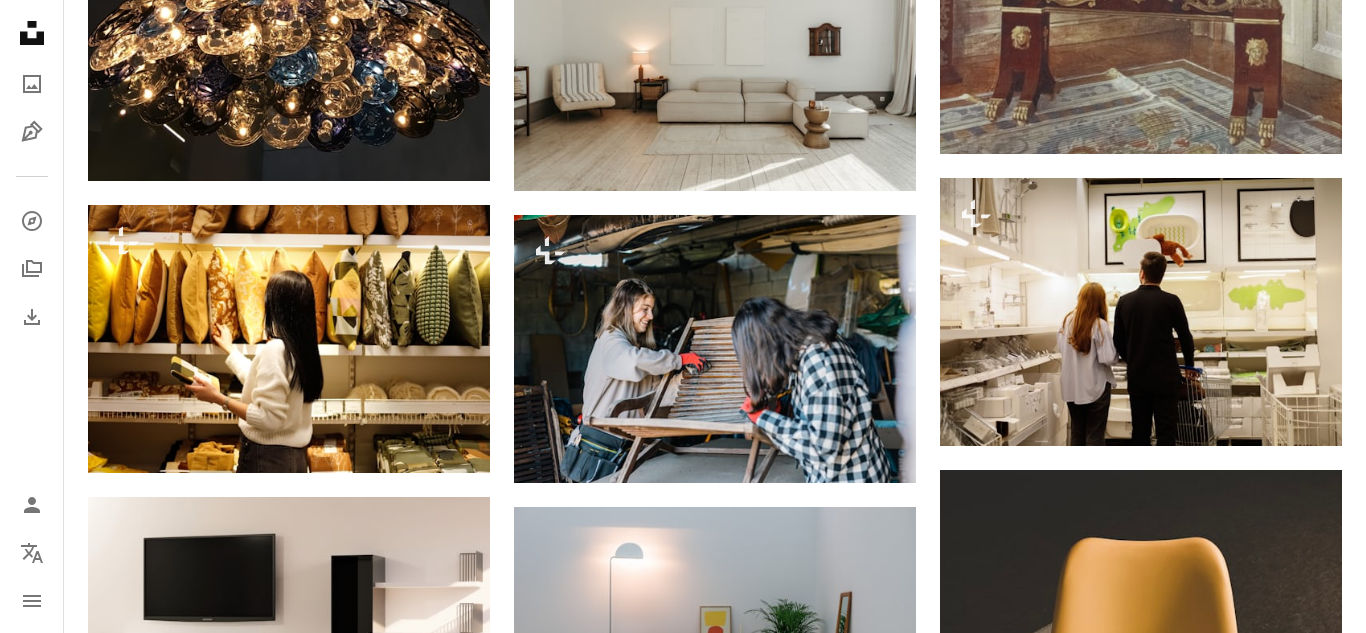 click on "Unsplash logo Página de inicio de Unsplash" 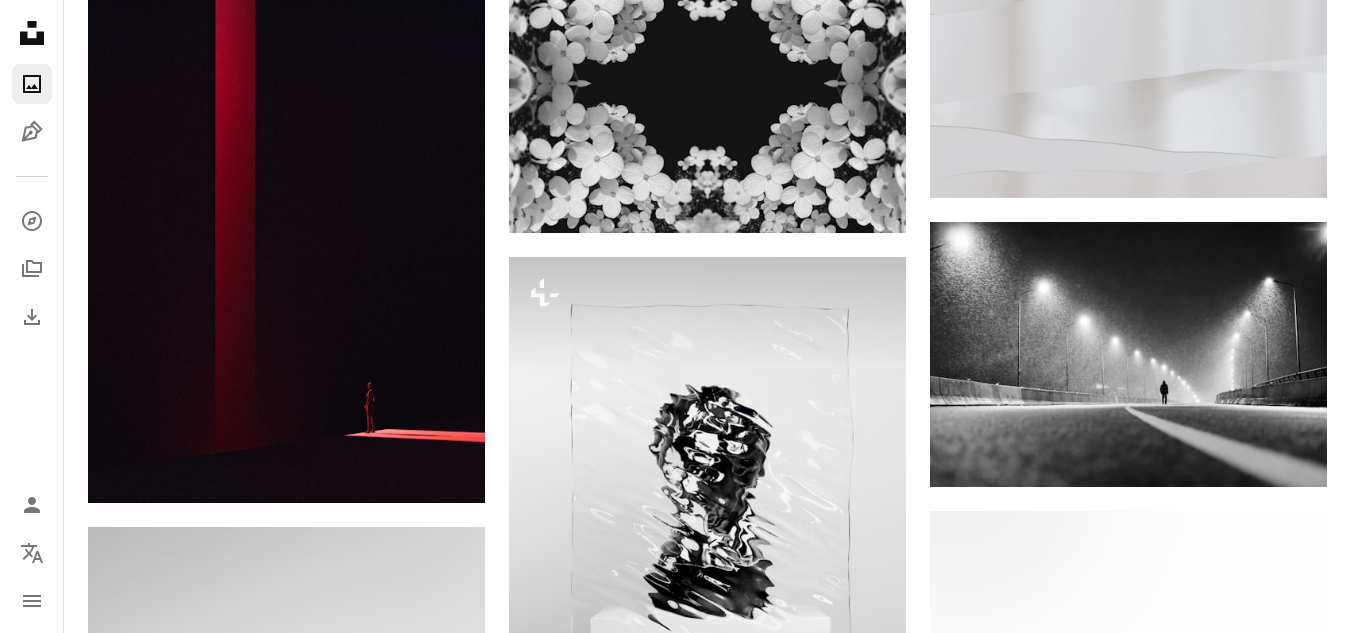 scroll, scrollTop: 0, scrollLeft: 0, axis: both 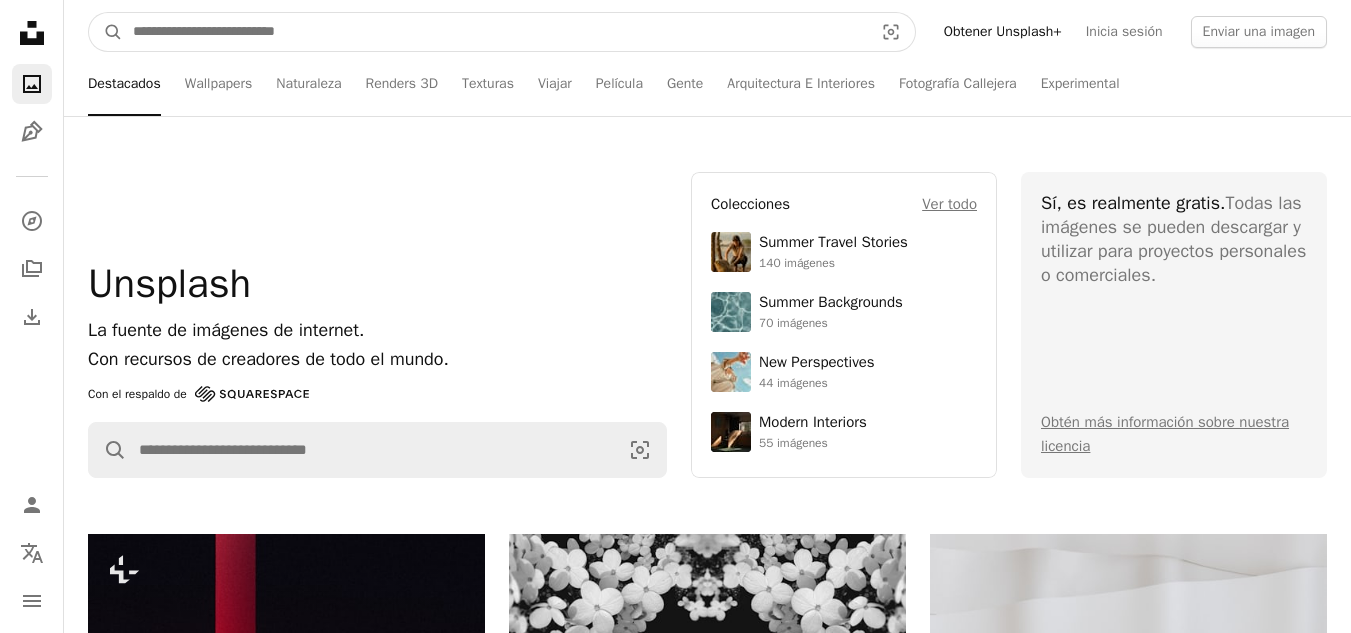 click at bounding box center (495, 32) 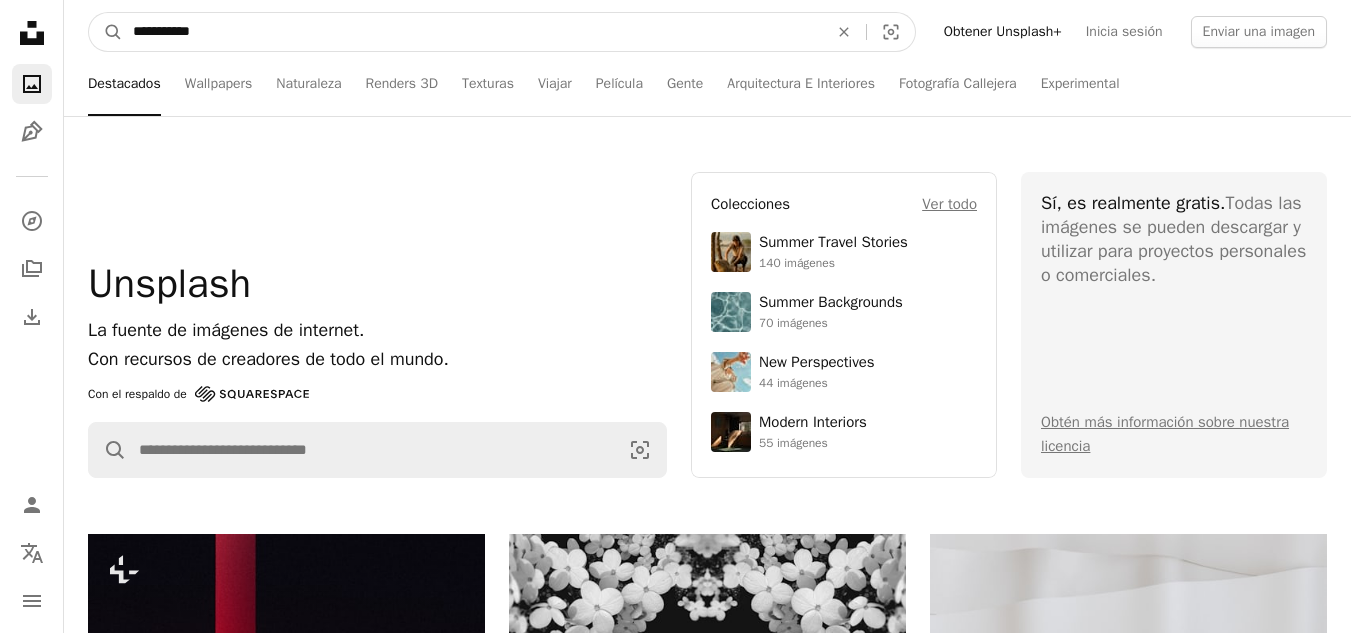 type on "**********" 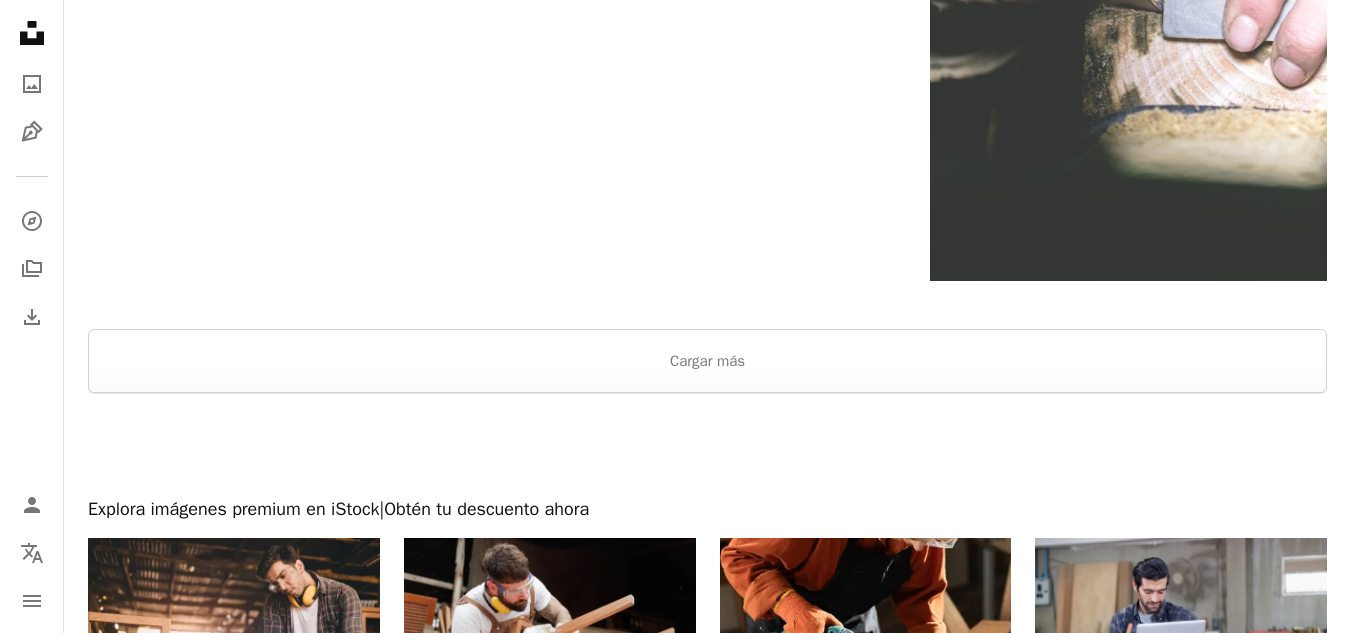 scroll, scrollTop: 3300, scrollLeft: 0, axis: vertical 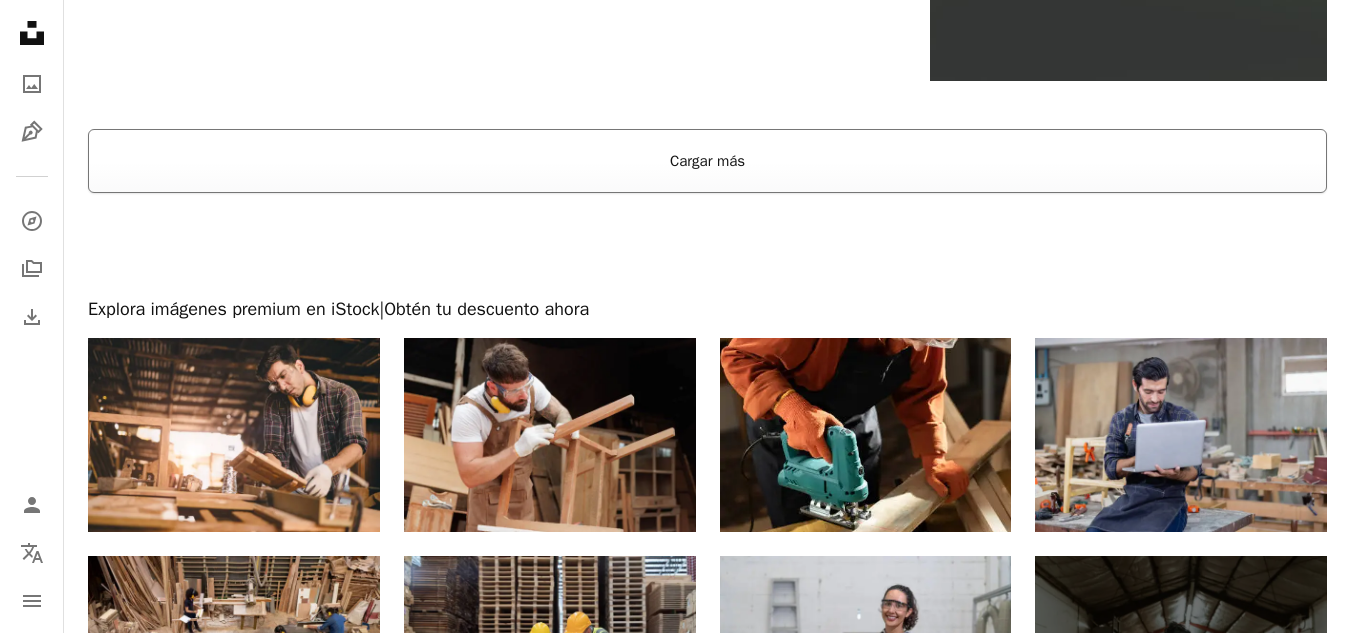 click on "Cargar más" at bounding box center (707, 161) 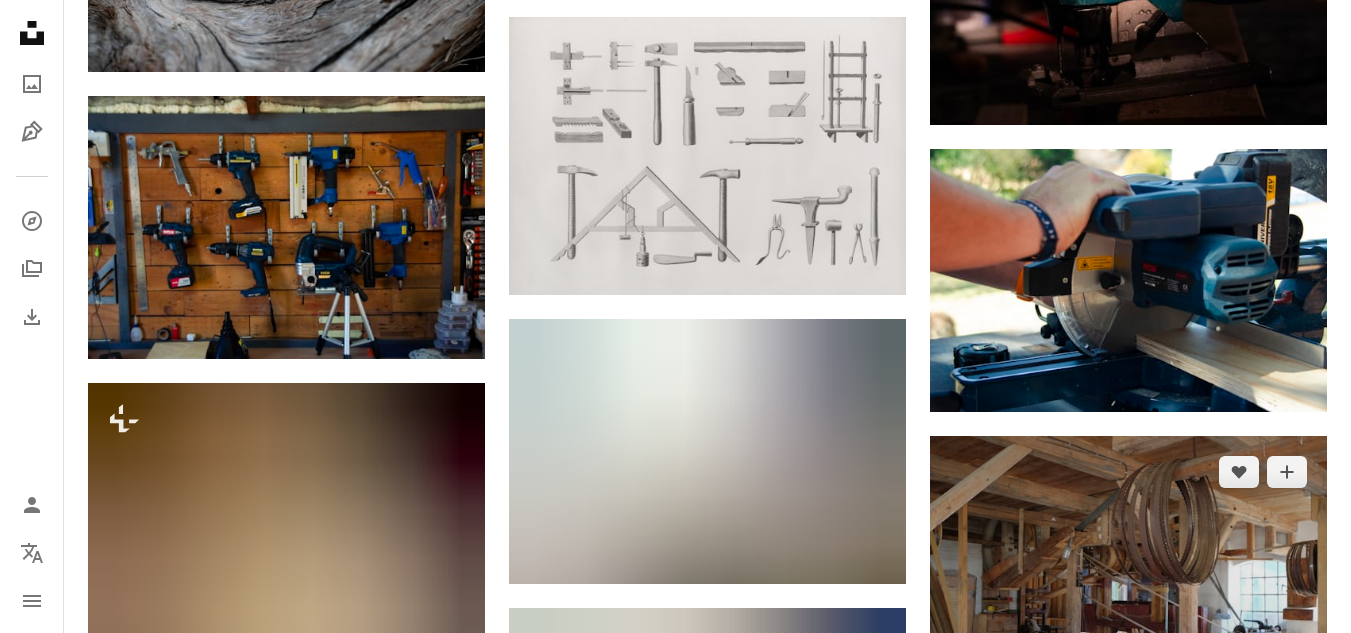 scroll, scrollTop: 7800, scrollLeft: 0, axis: vertical 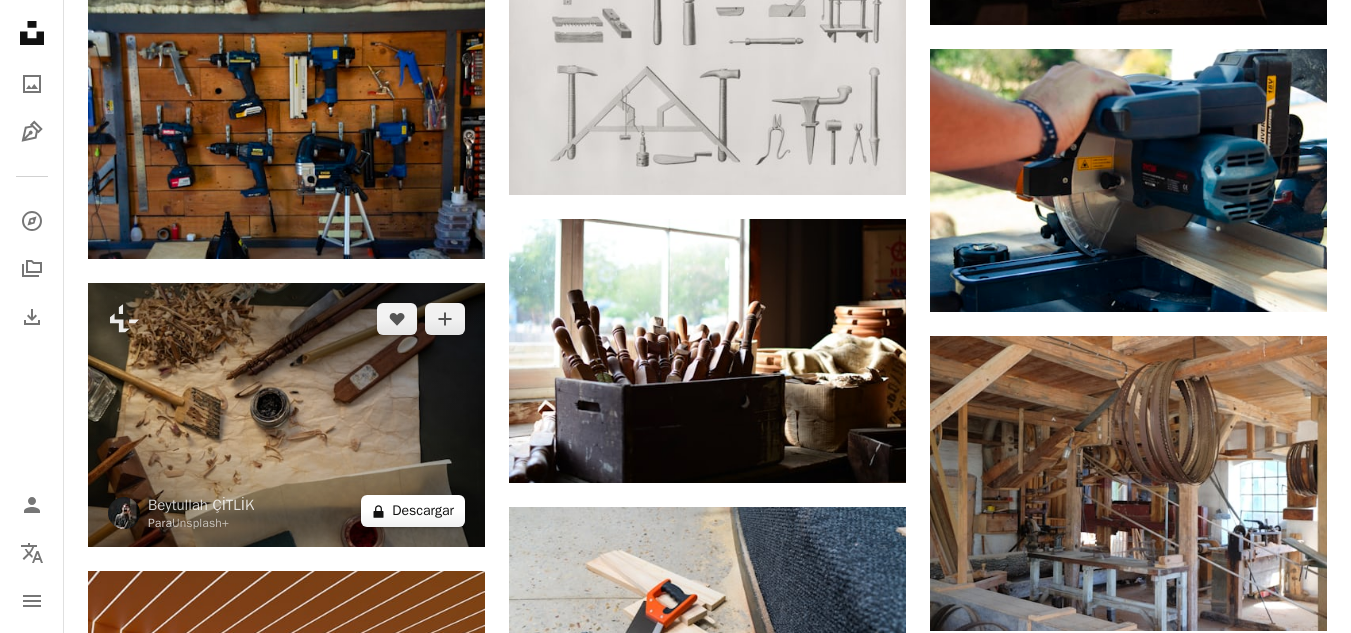 click on "A lock Descargar" at bounding box center [413, 511] 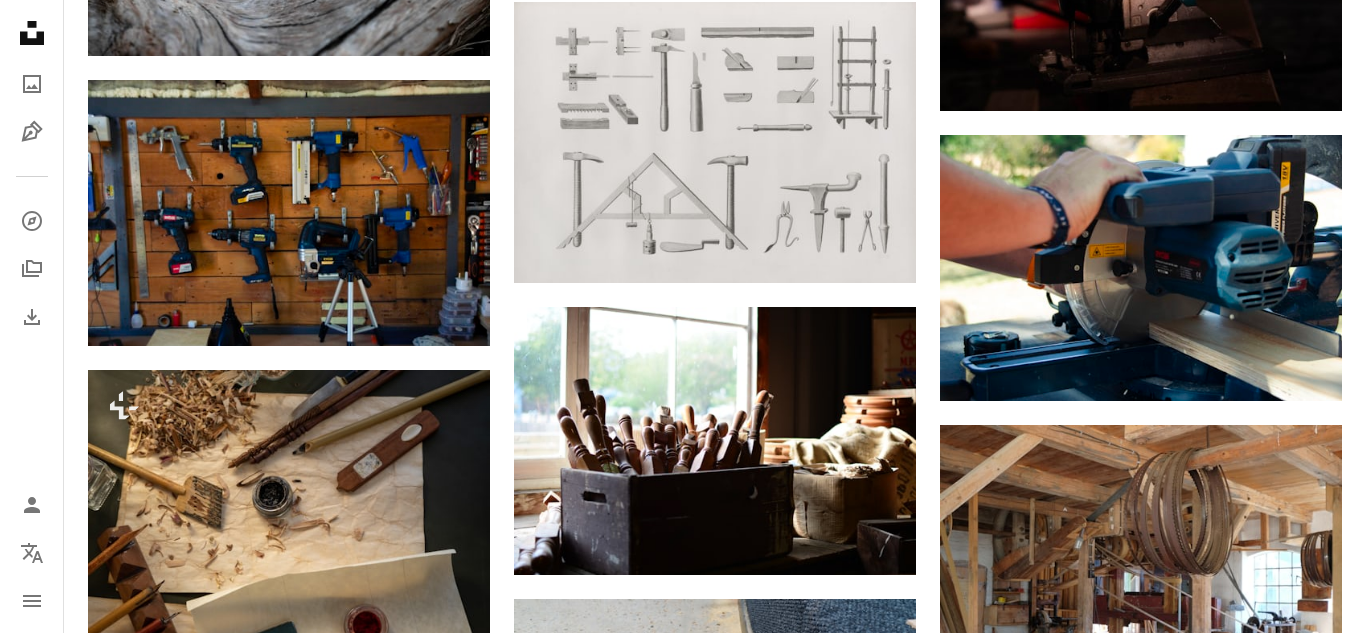 click on "An X shape" at bounding box center [20, 20] 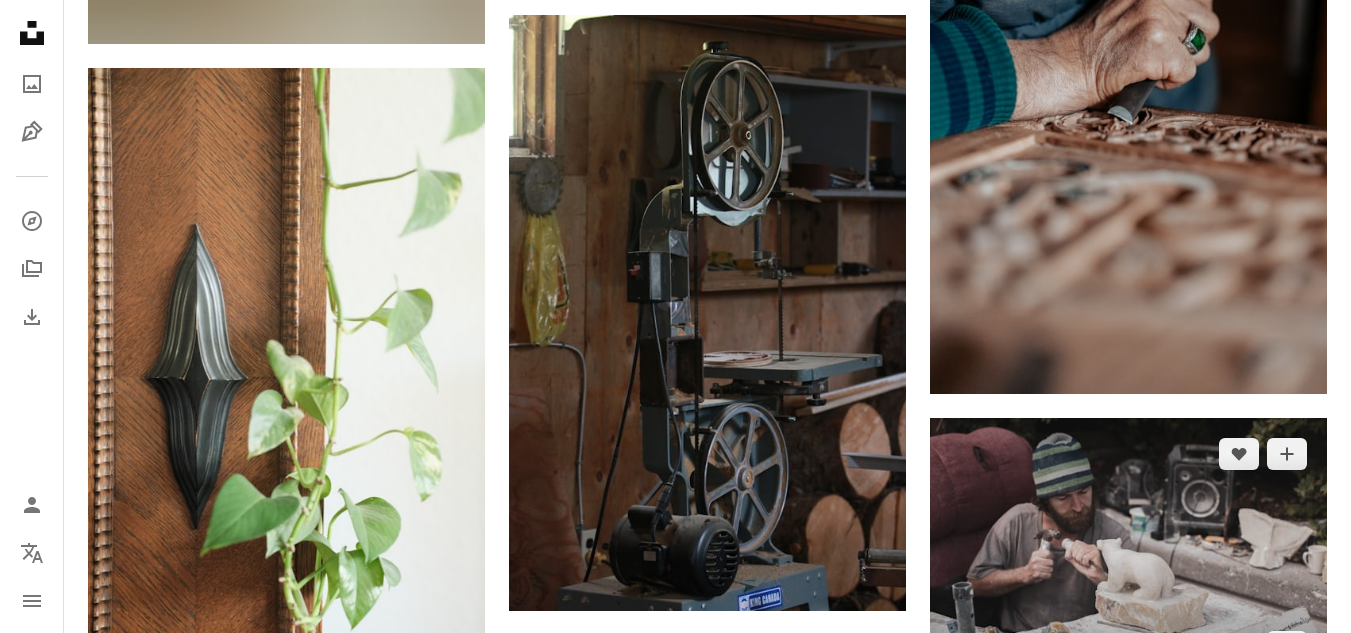 scroll, scrollTop: 9300, scrollLeft: 0, axis: vertical 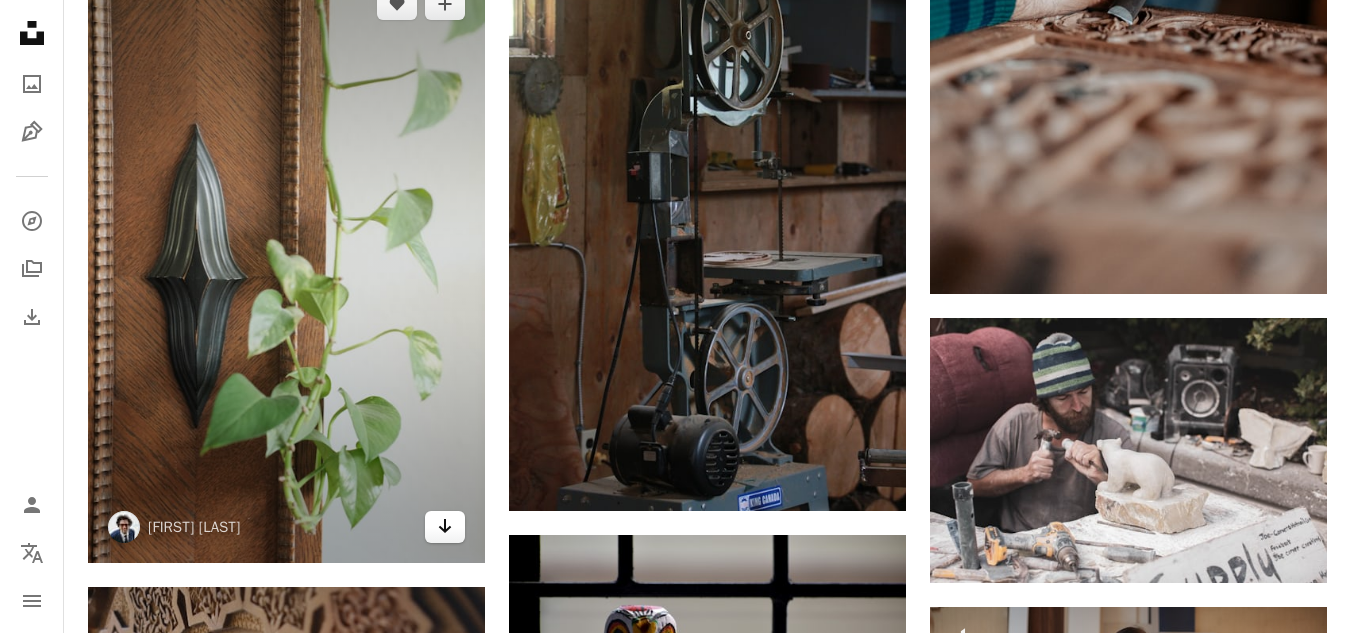 click 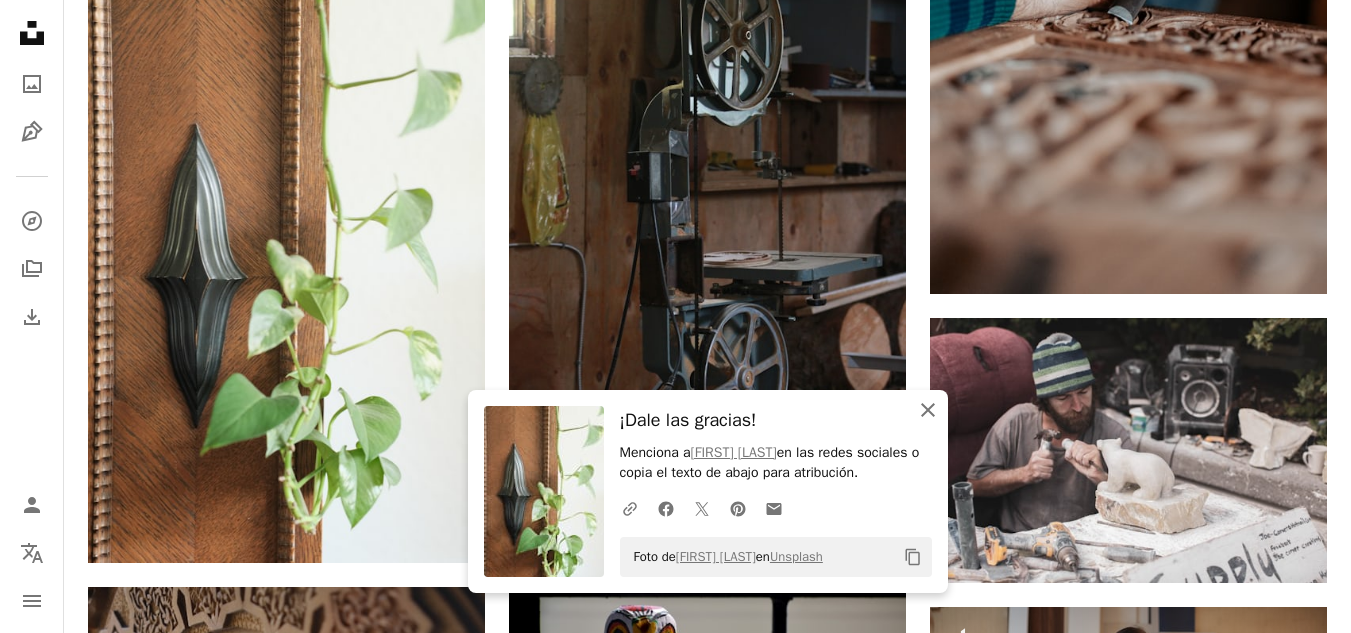 click on "An X shape" 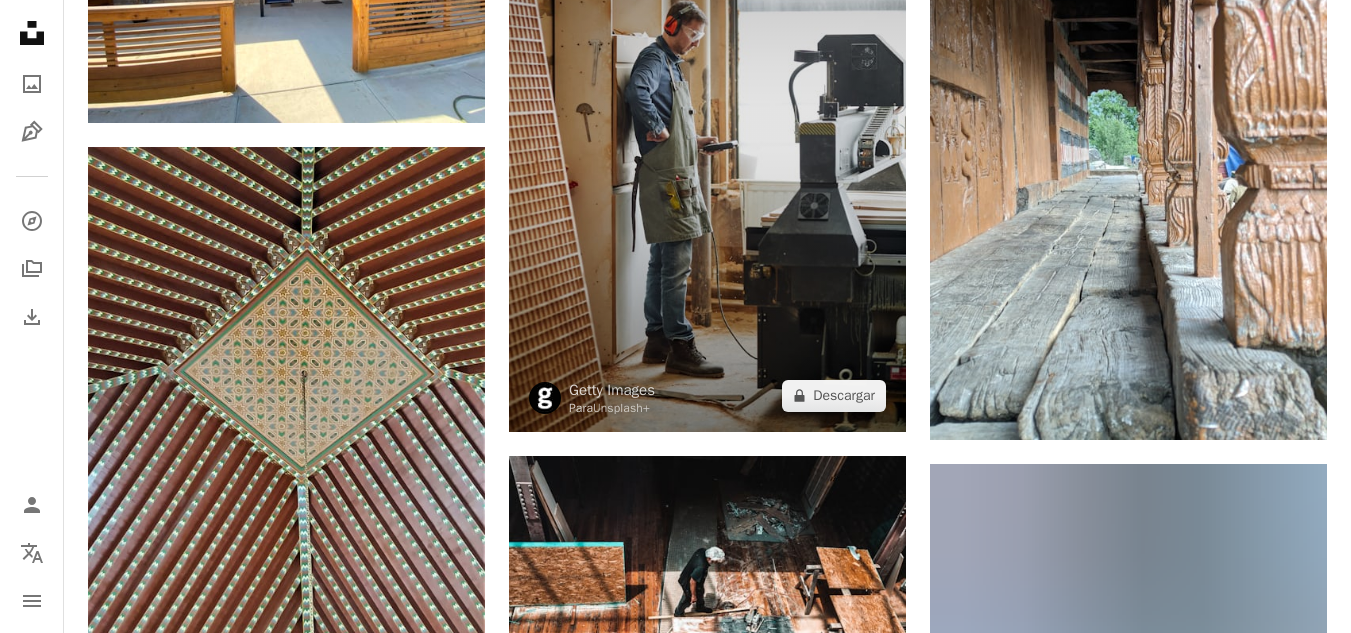 scroll, scrollTop: 12200, scrollLeft: 0, axis: vertical 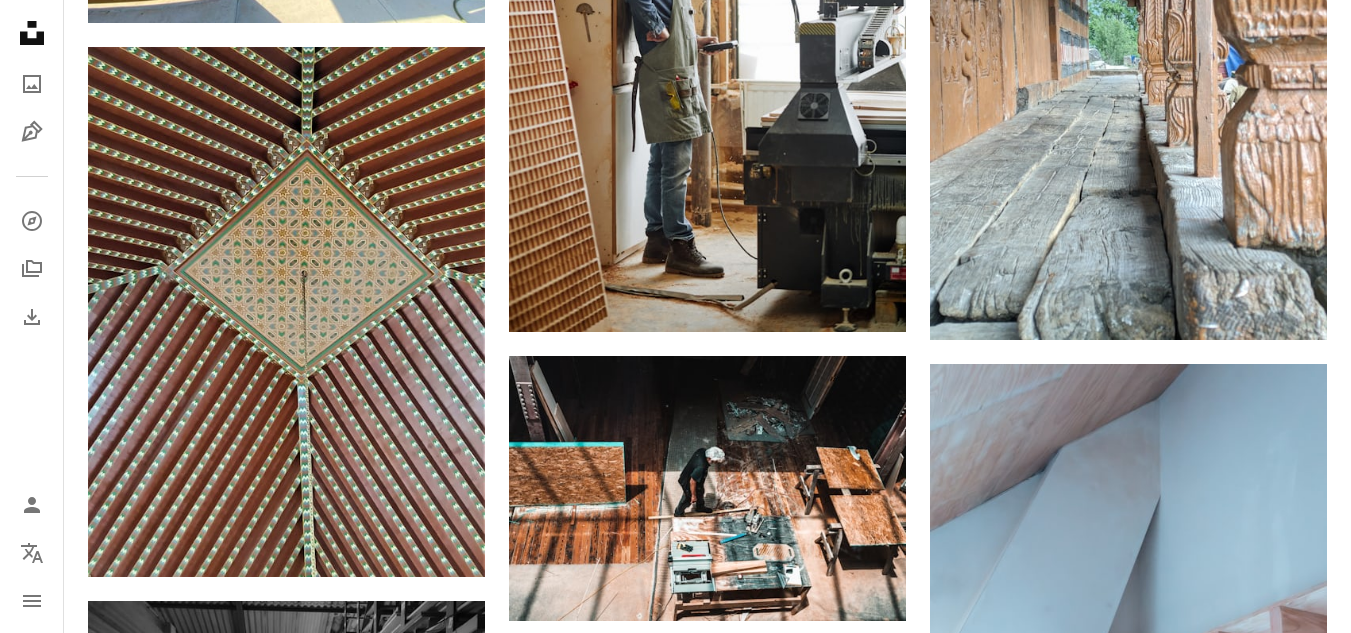 click on "[FIRST] [LAST]" at bounding box center (707, -3932) 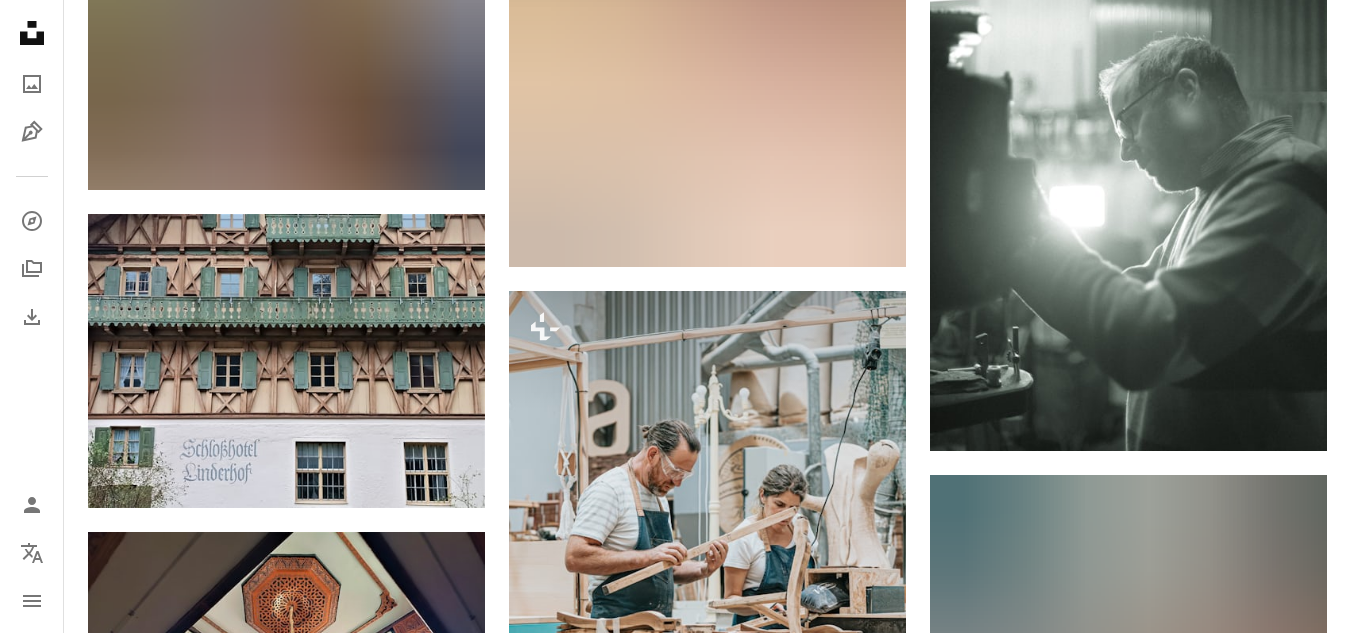 scroll, scrollTop: 21100, scrollLeft: 0, axis: vertical 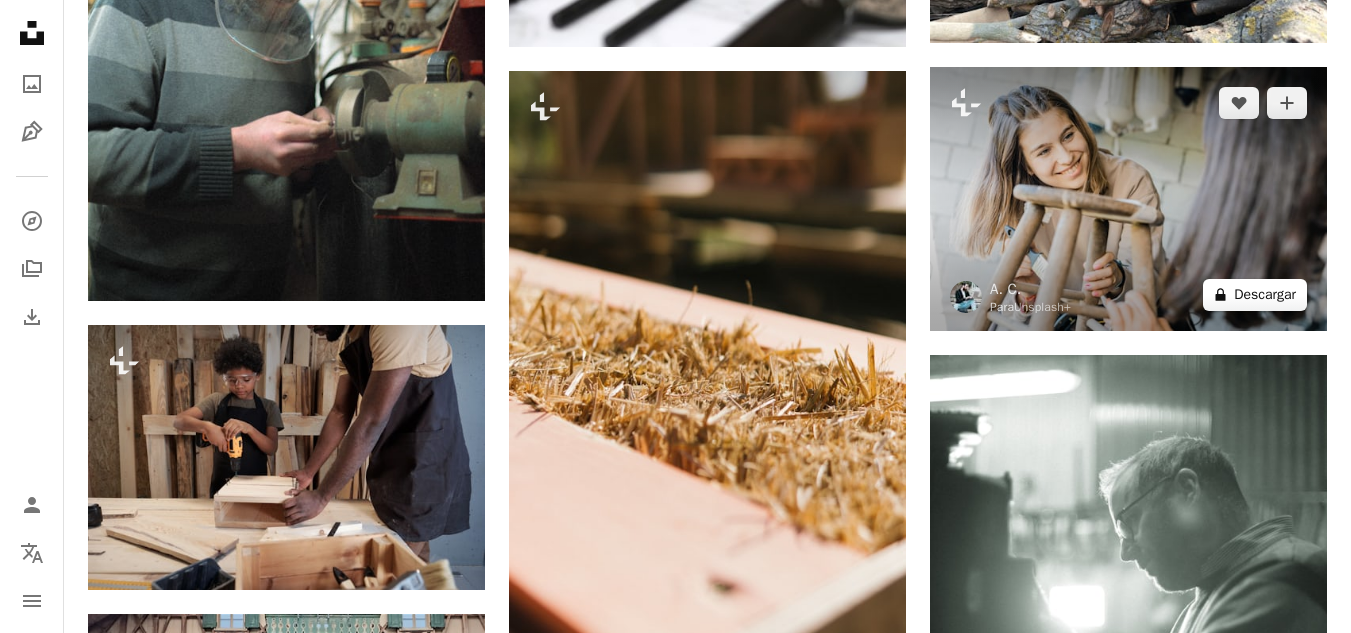 click on "A lock Descargar" at bounding box center [1255, 295] 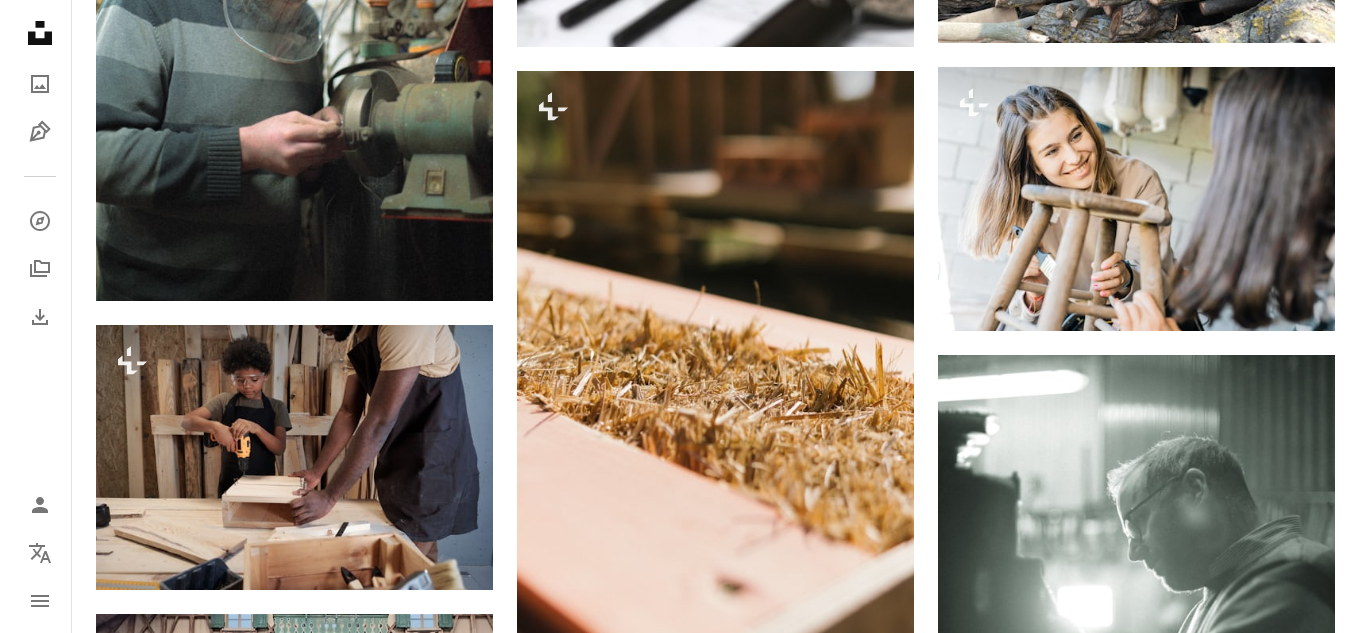 scroll, scrollTop: 21300, scrollLeft: 0, axis: vertical 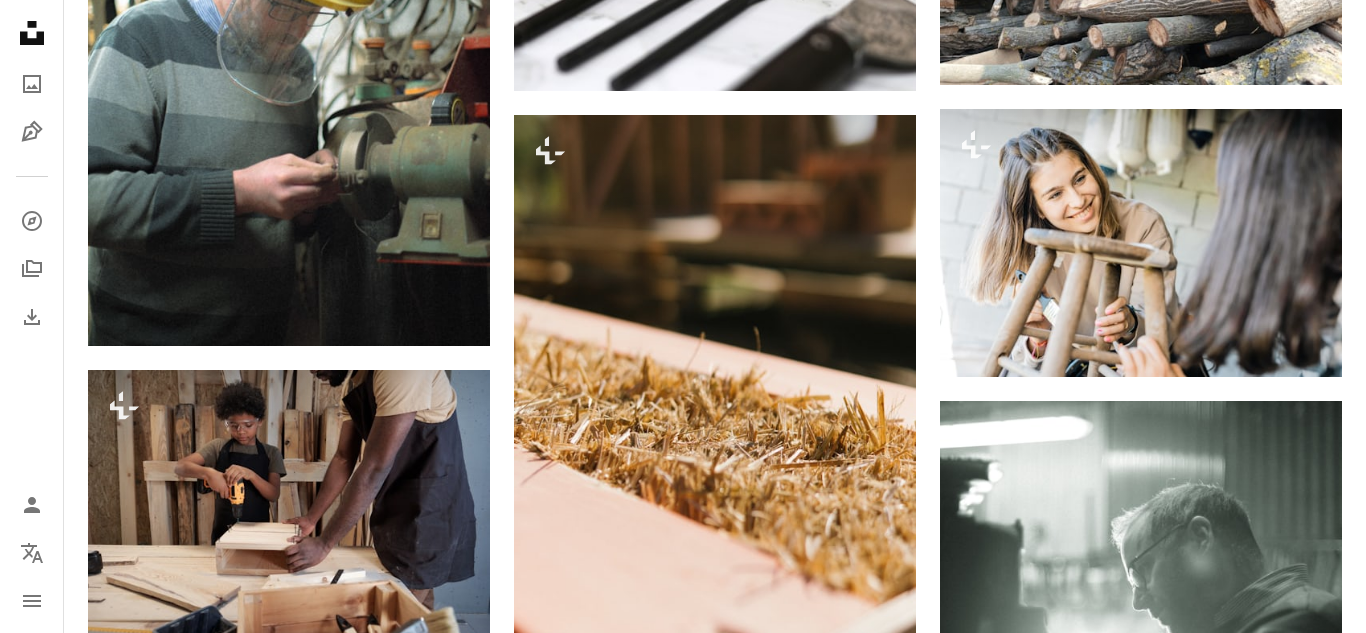 click on "An X shape" at bounding box center [20, 20] 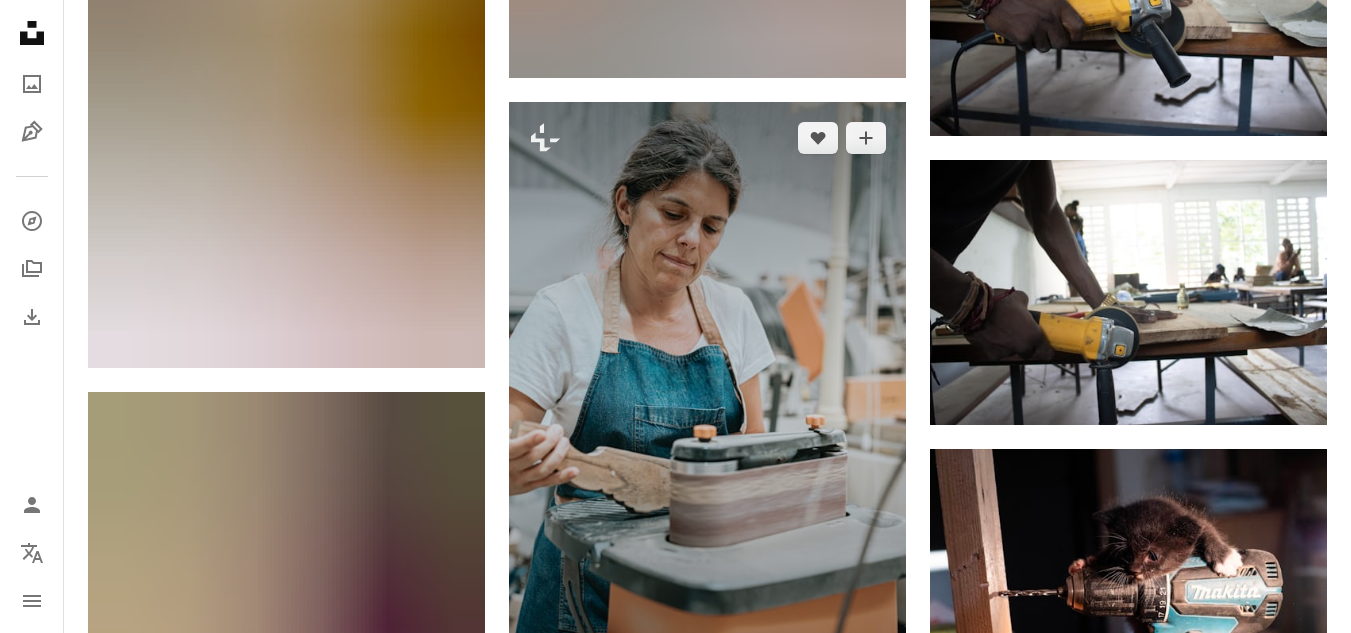 scroll, scrollTop: 23400, scrollLeft: 0, axis: vertical 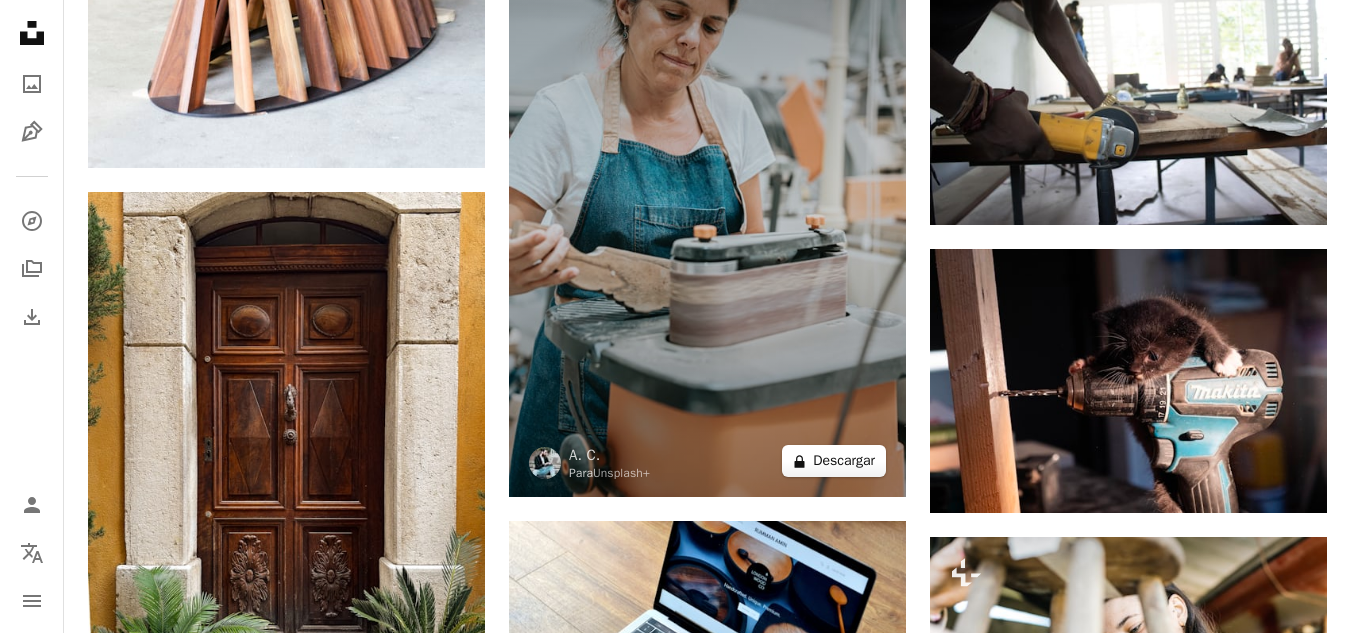 click on "A lock Descargar" at bounding box center (834, 461) 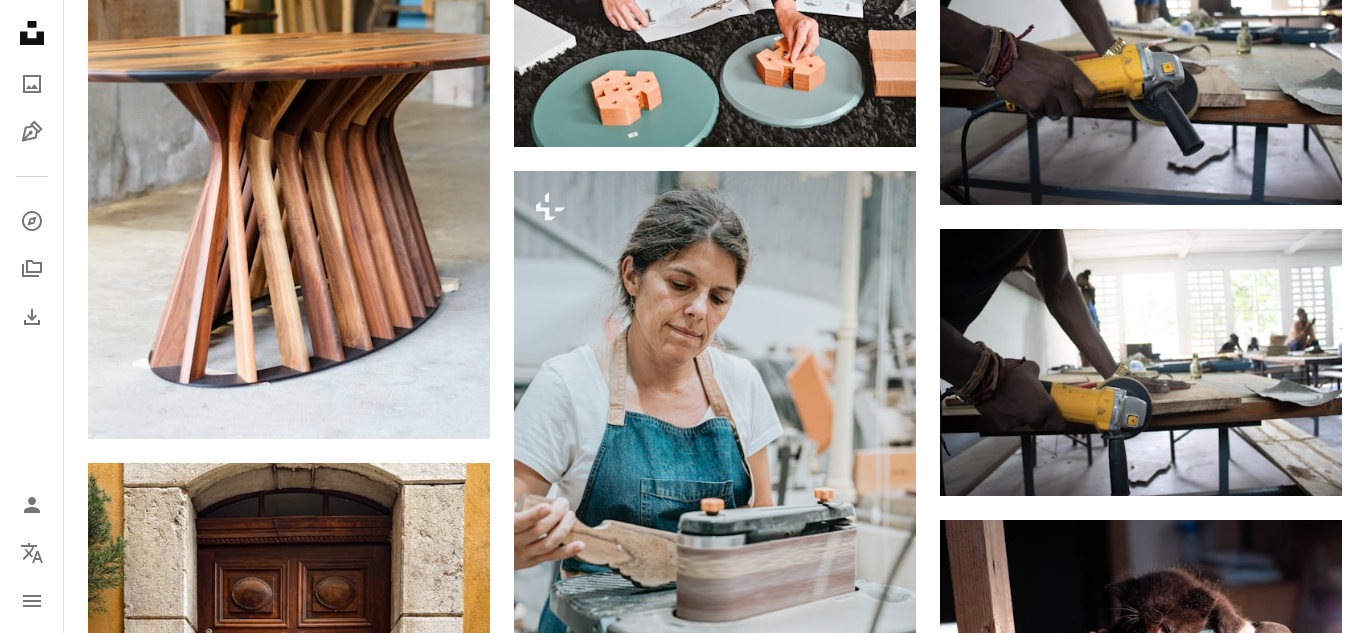 click on "An X shape" at bounding box center (20, 20) 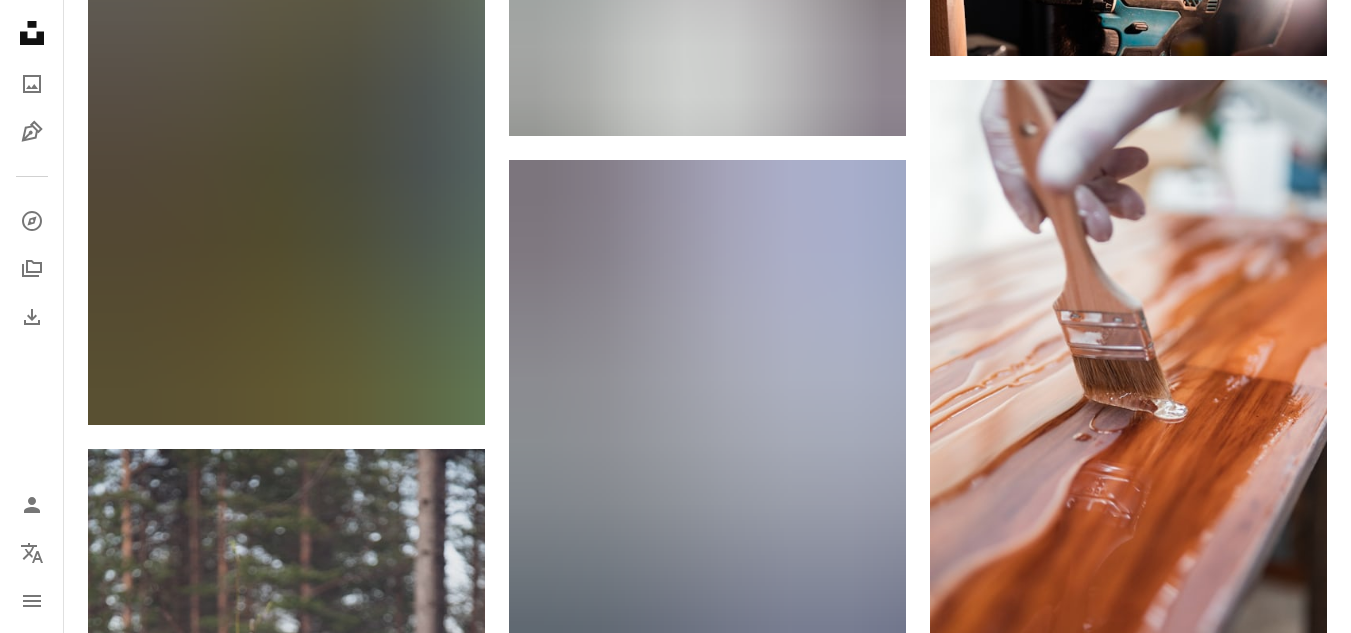 scroll, scrollTop: 28000, scrollLeft: 0, axis: vertical 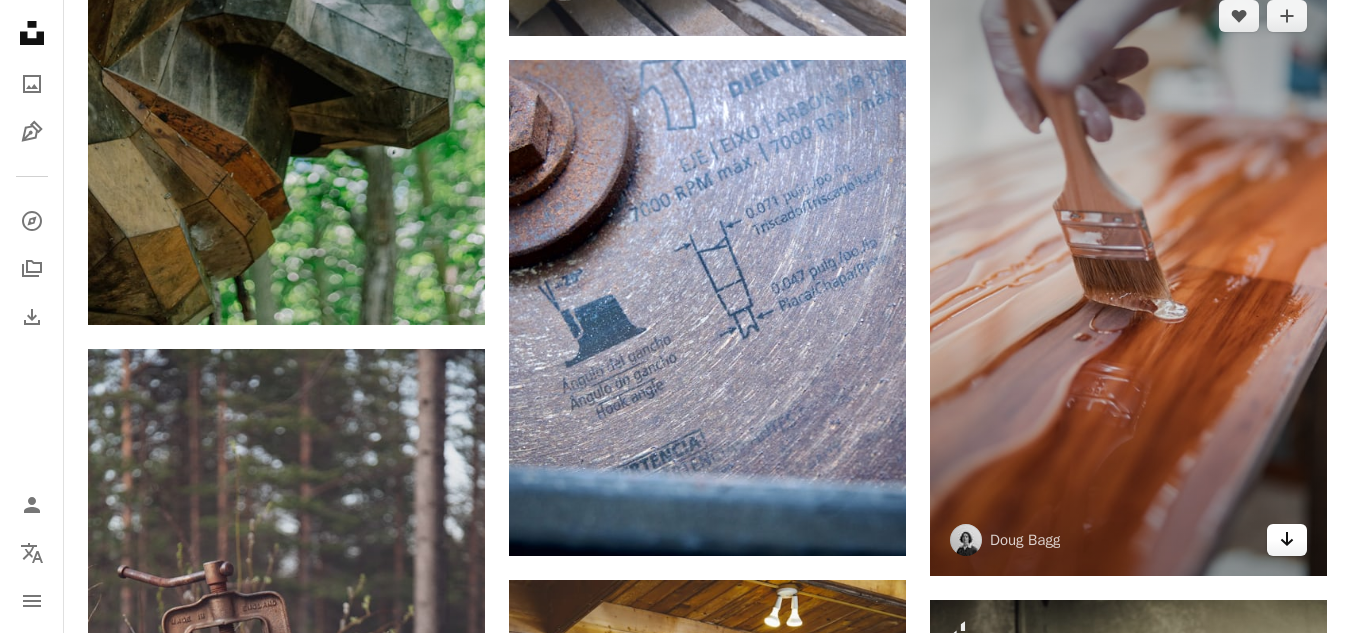 click 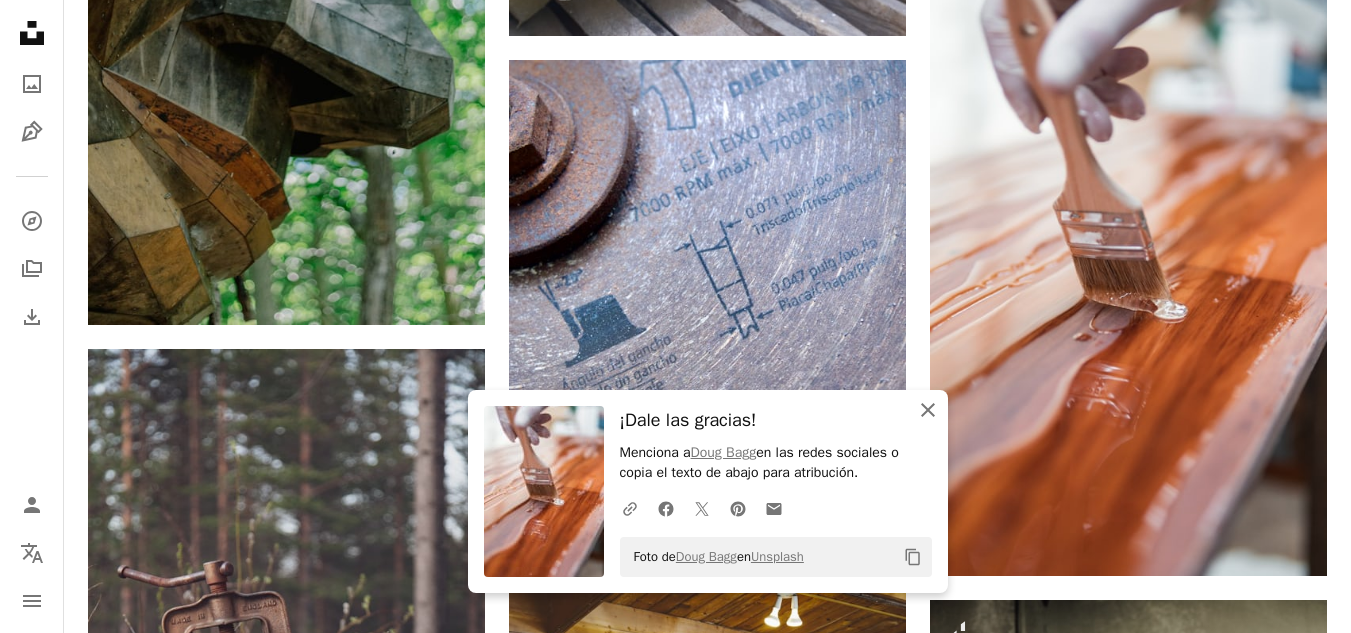 click on "An X shape" 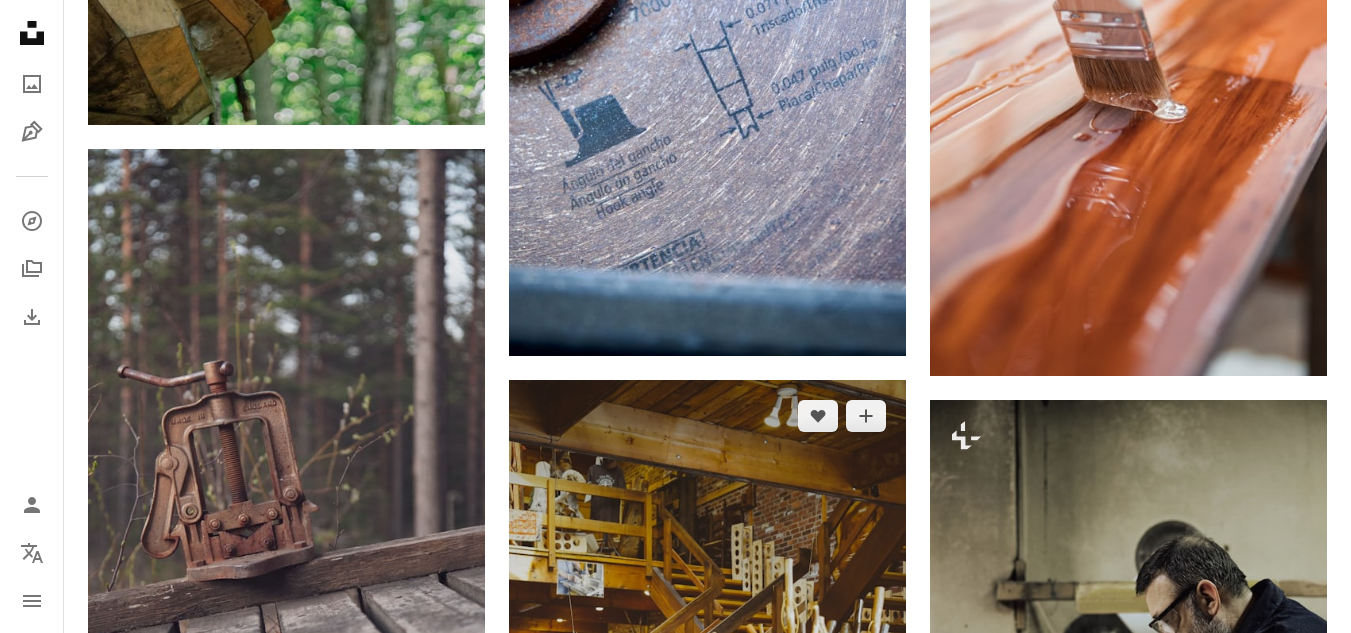 scroll, scrollTop: 28400, scrollLeft: 0, axis: vertical 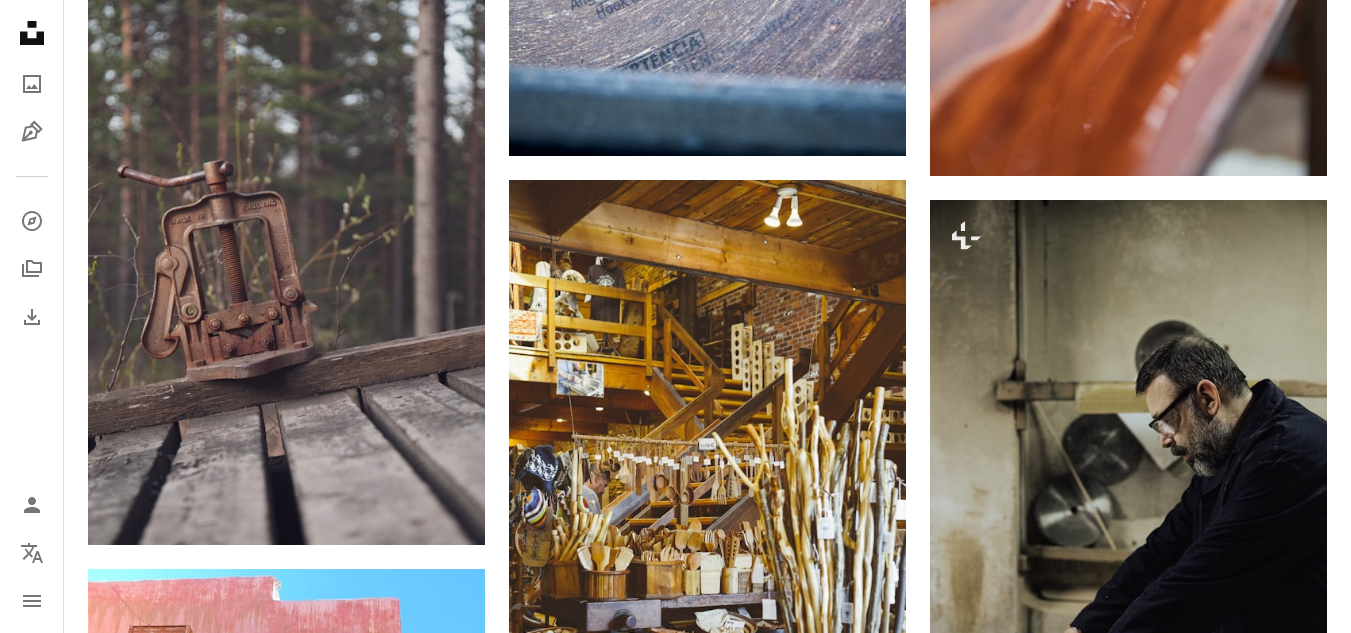 click on "[FIRST] [LAST]" at bounding box center (707, -11890) 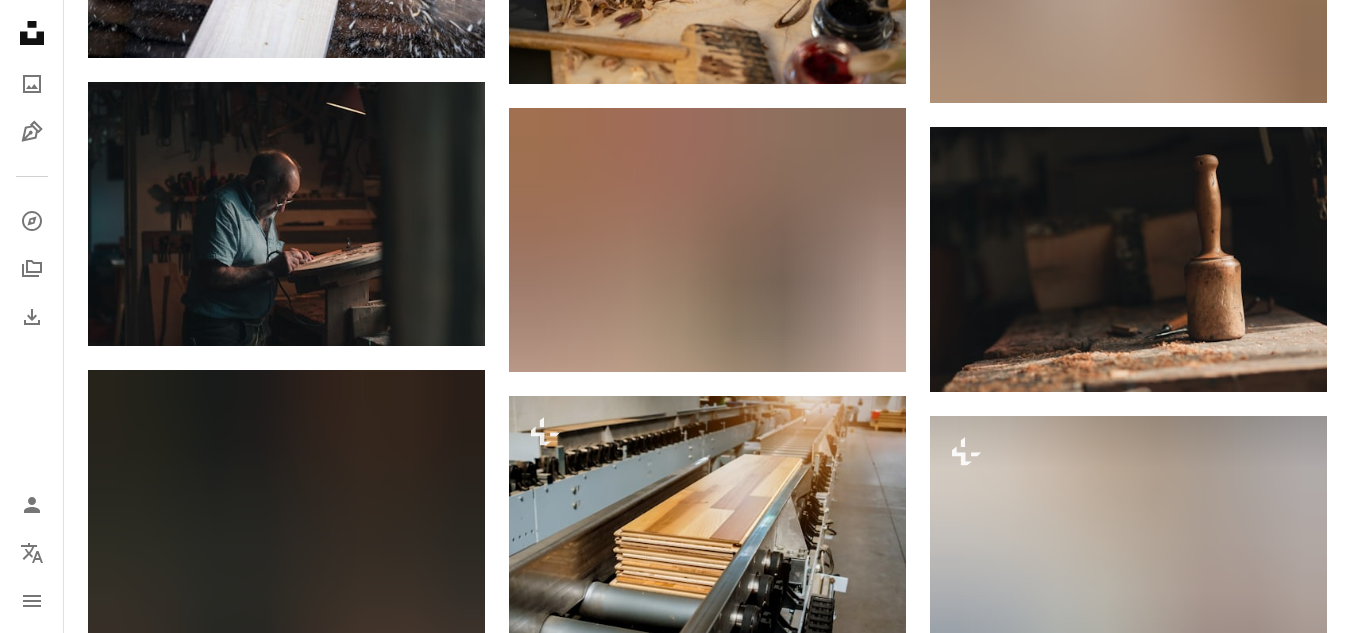 scroll, scrollTop: 30200, scrollLeft: 0, axis: vertical 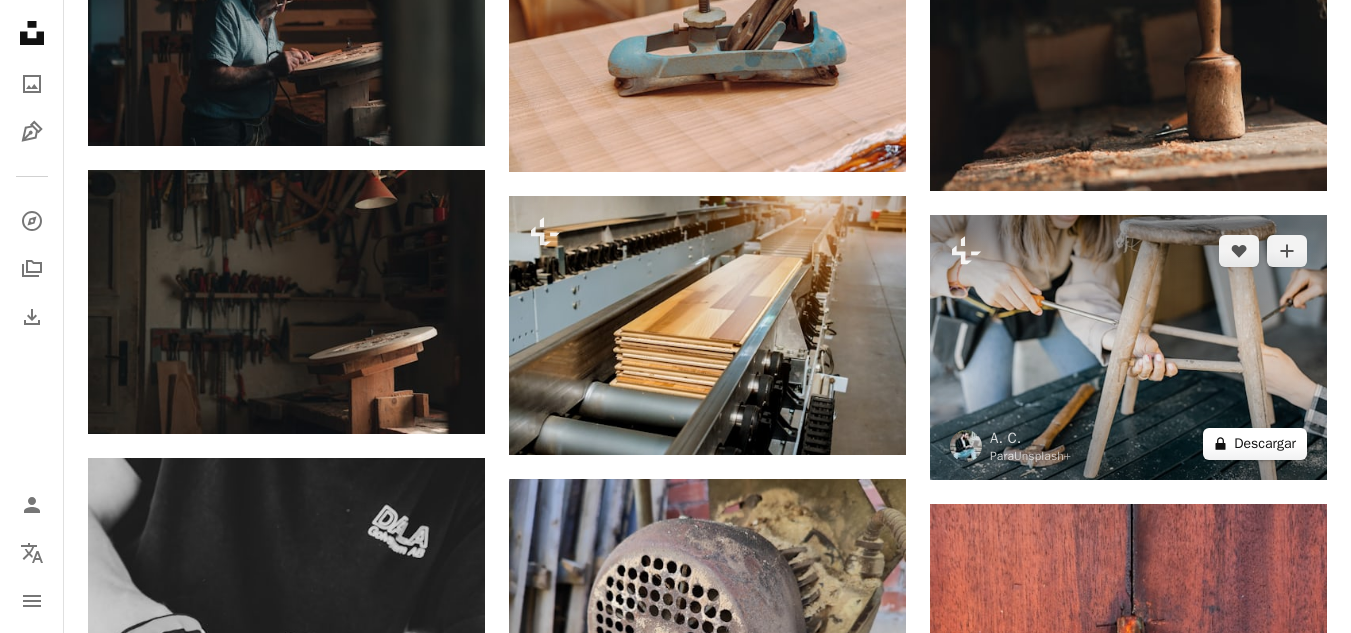 click on "A lock Descargar" at bounding box center [1255, 444] 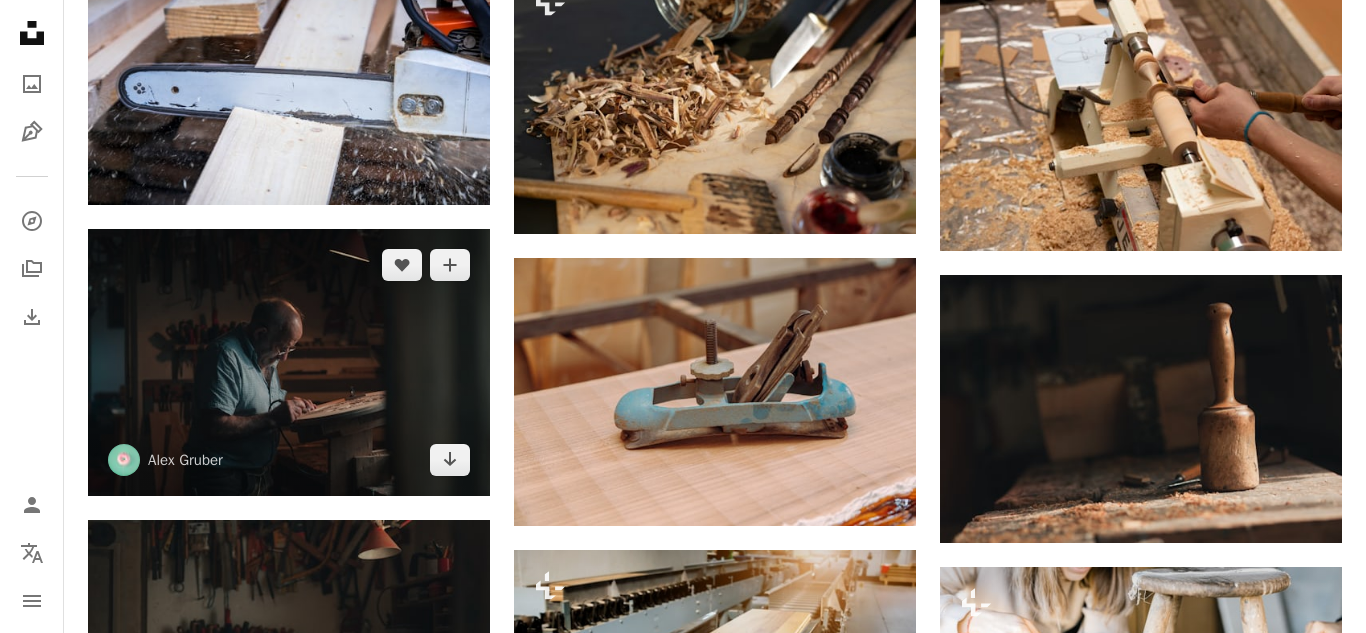 drag, startPoint x: 20, startPoint y: 24, endPoint x: 409, endPoint y: 125, distance: 401.898 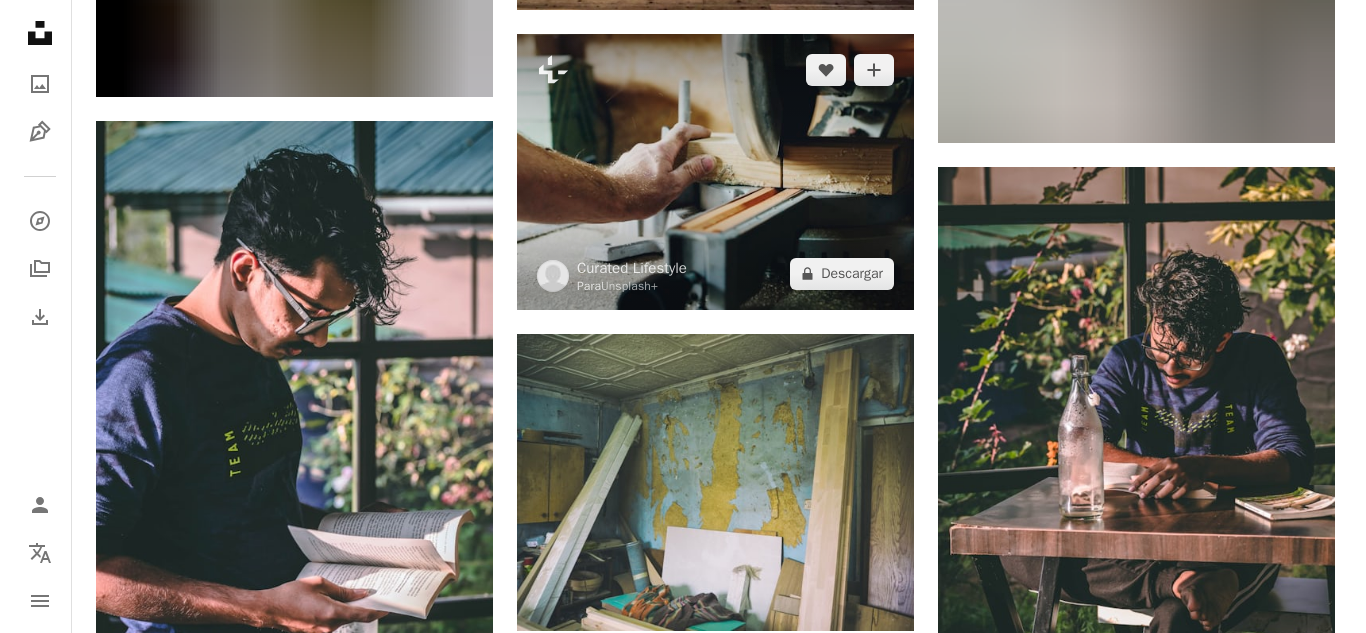 scroll, scrollTop: 40800, scrollLeft: 0, axis: vertical 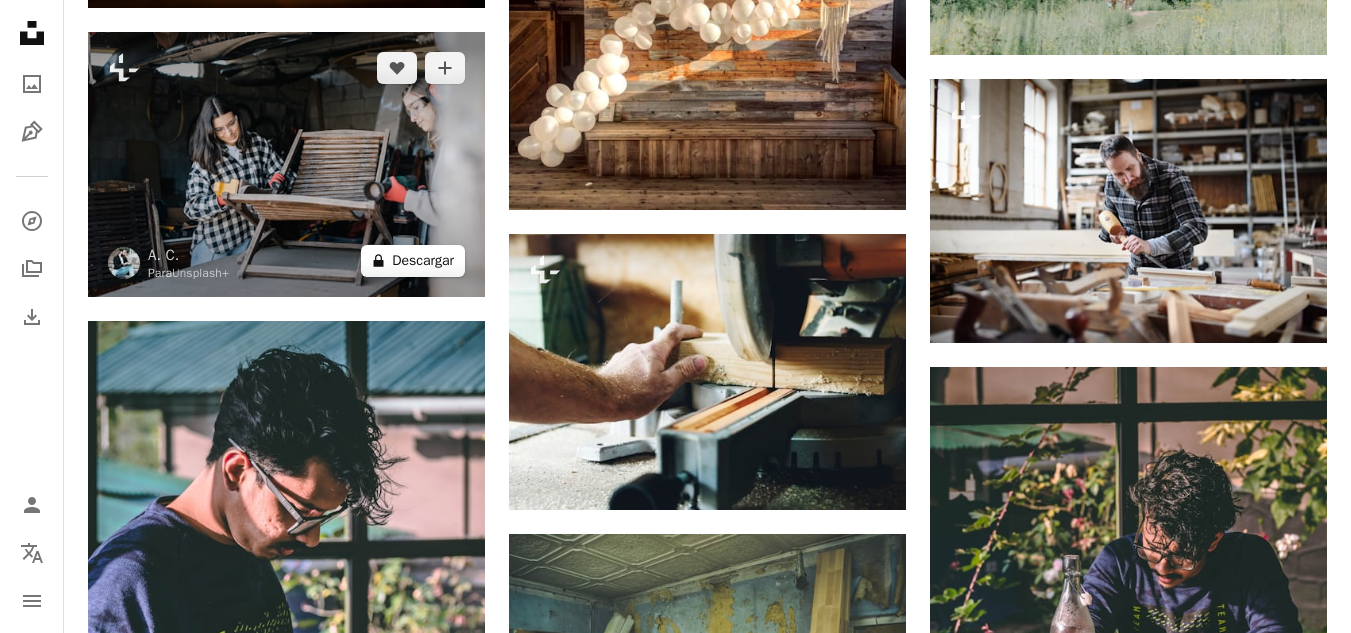 click on "A lock Descargar" at bounding box center (413, 261) 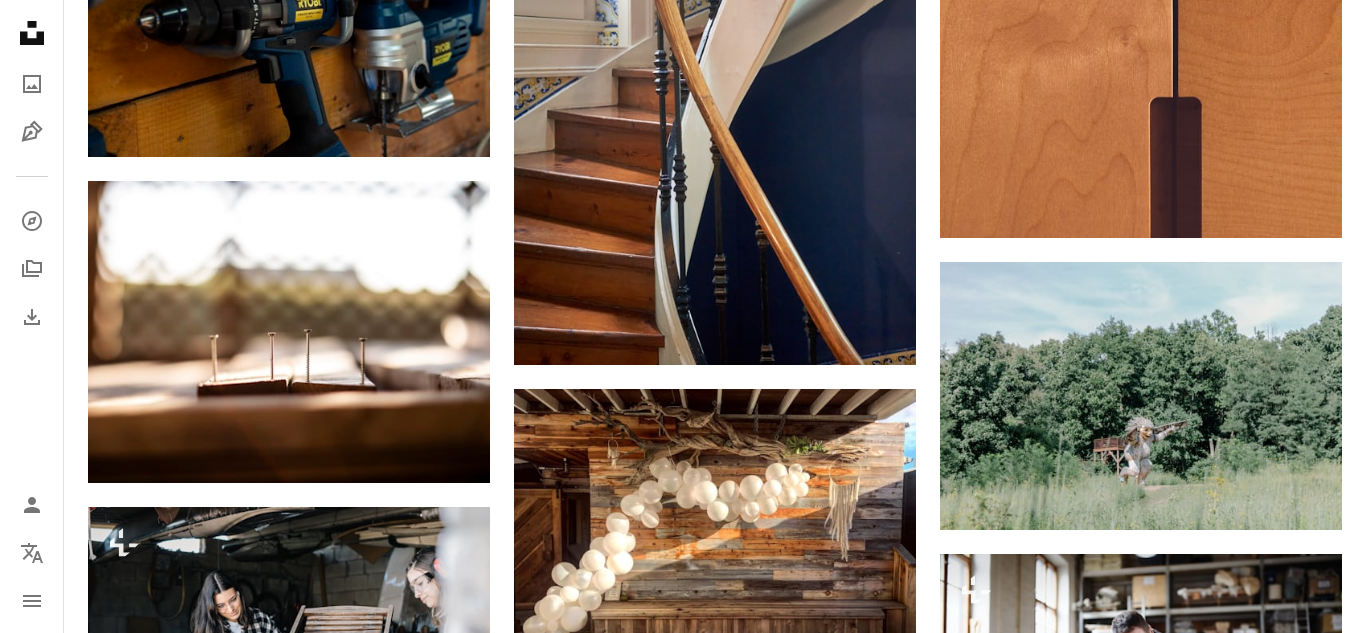 click on "An X shape" at bounding box center (20, 20) 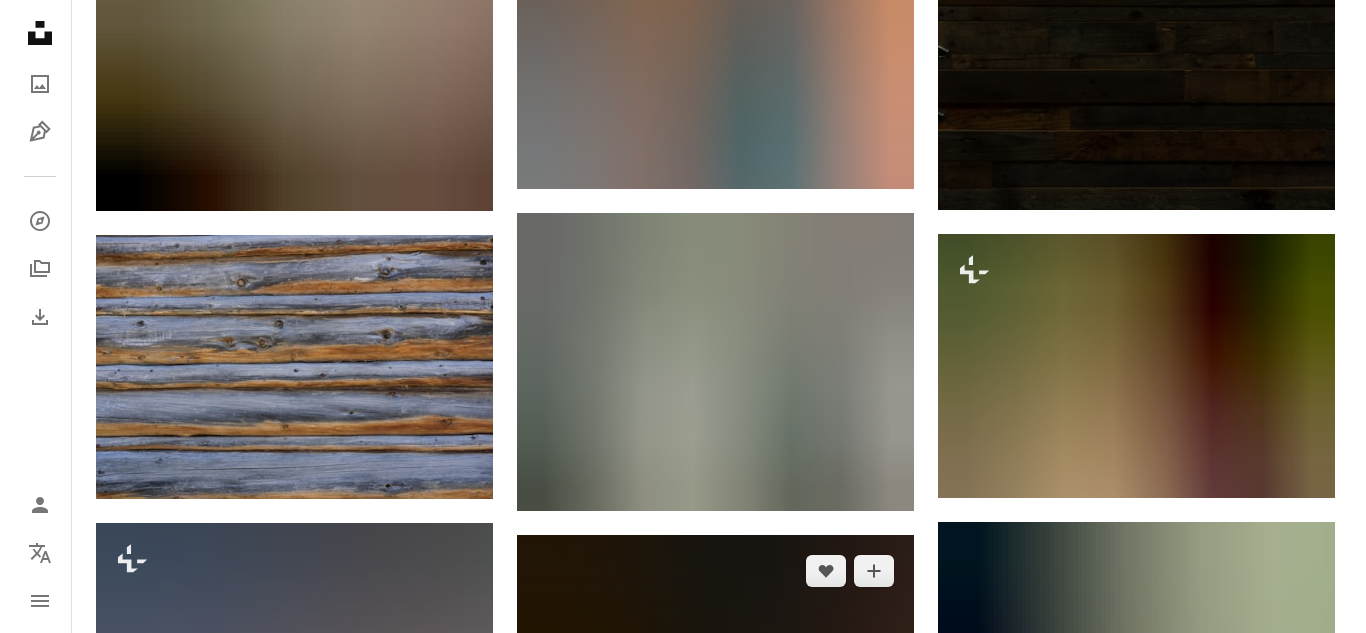 scroll, scrollTop: 44200, scrollLeft: 0, axis: vertical 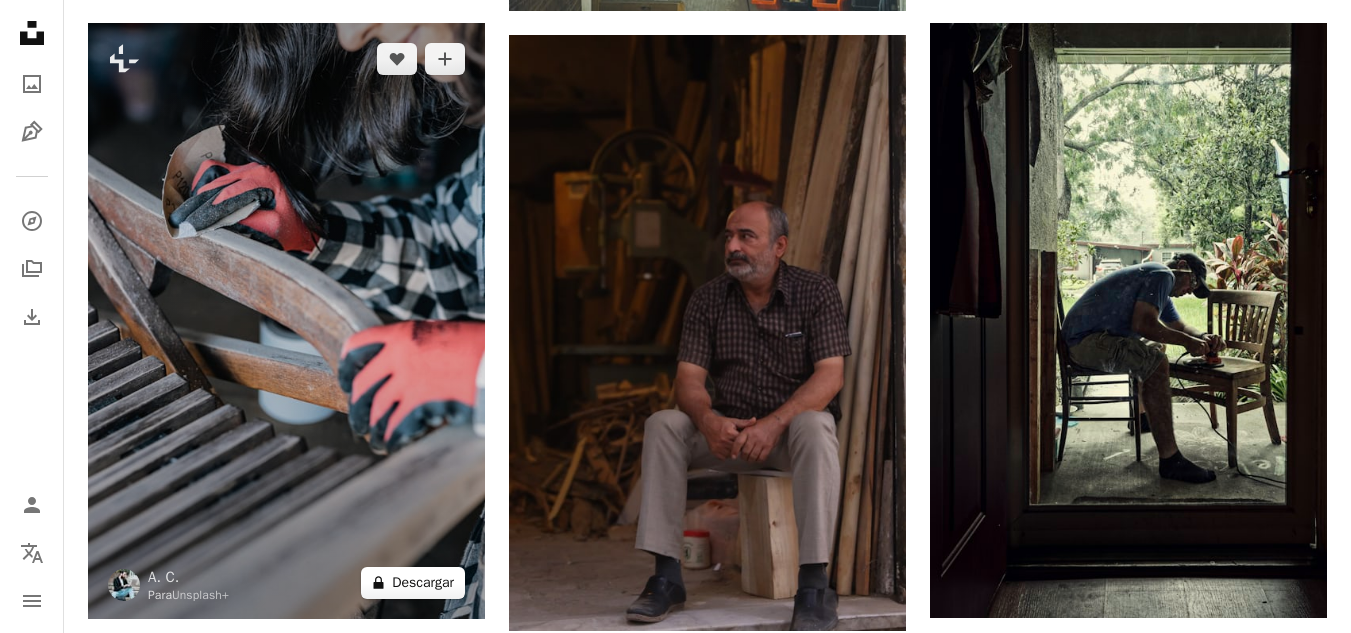 click on "A lock Descargar" at bounding box center [413, 583] 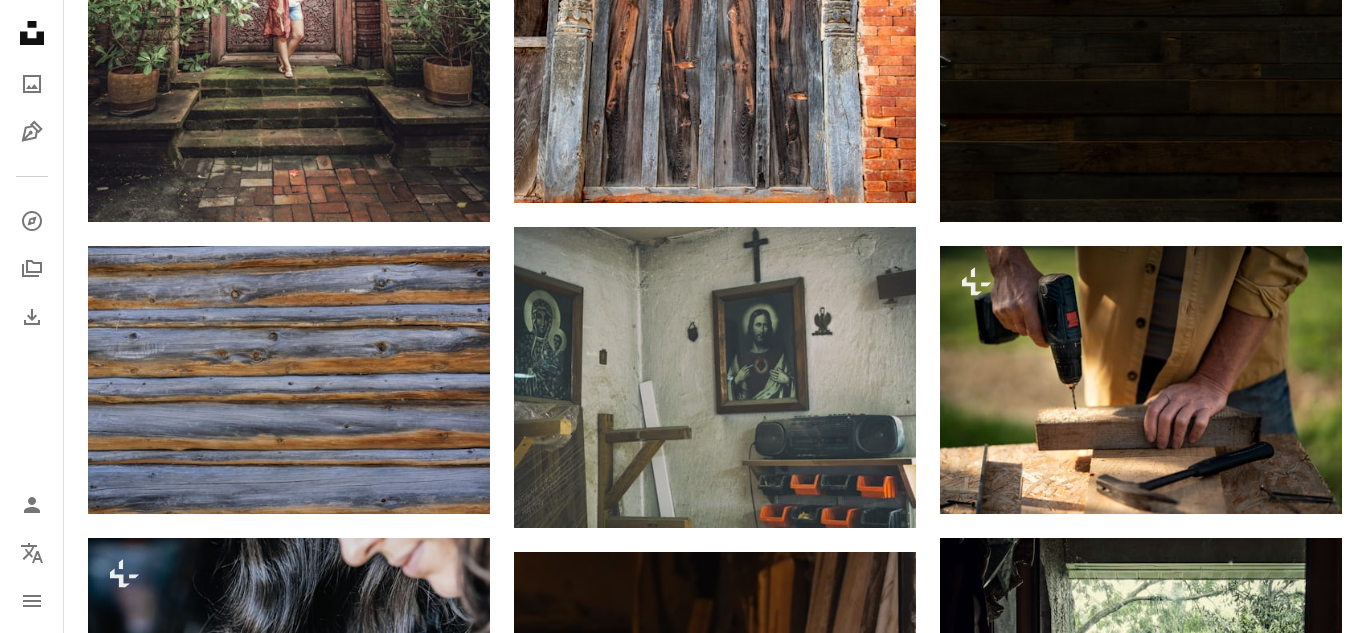 click on "An X shape" at bounding box center [20, 20] 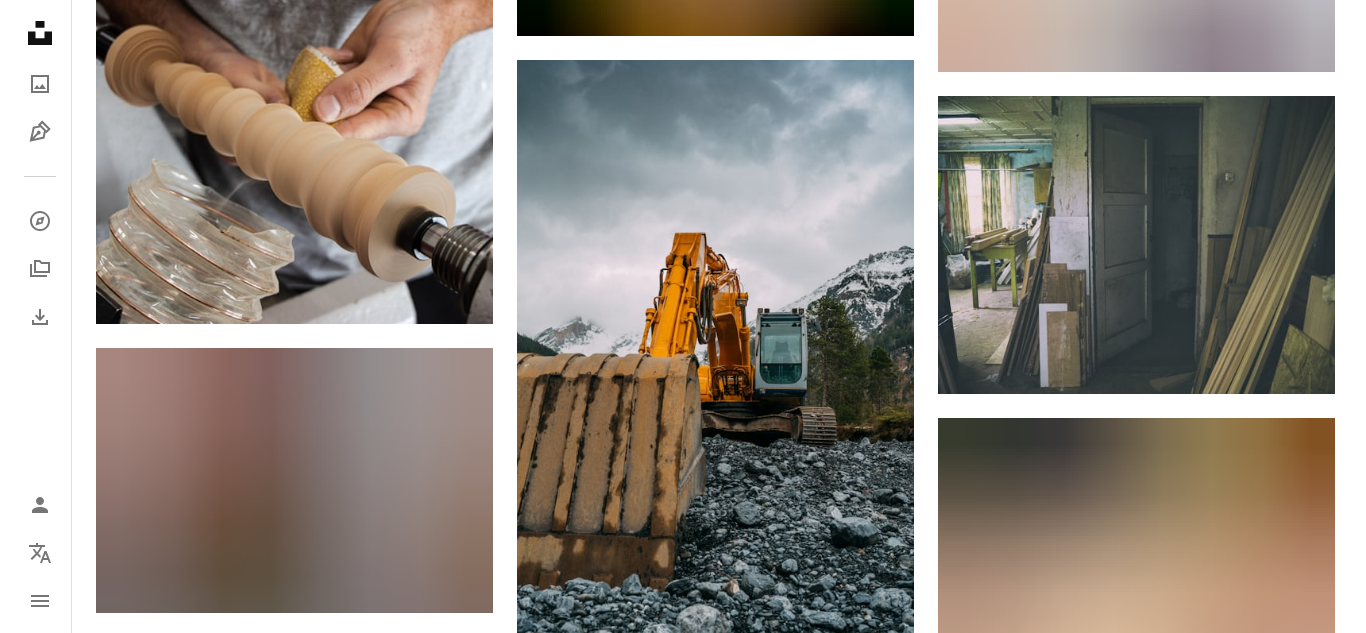 scroll, scrollTop: 49800, scrollLeft: 0, axis: vertical 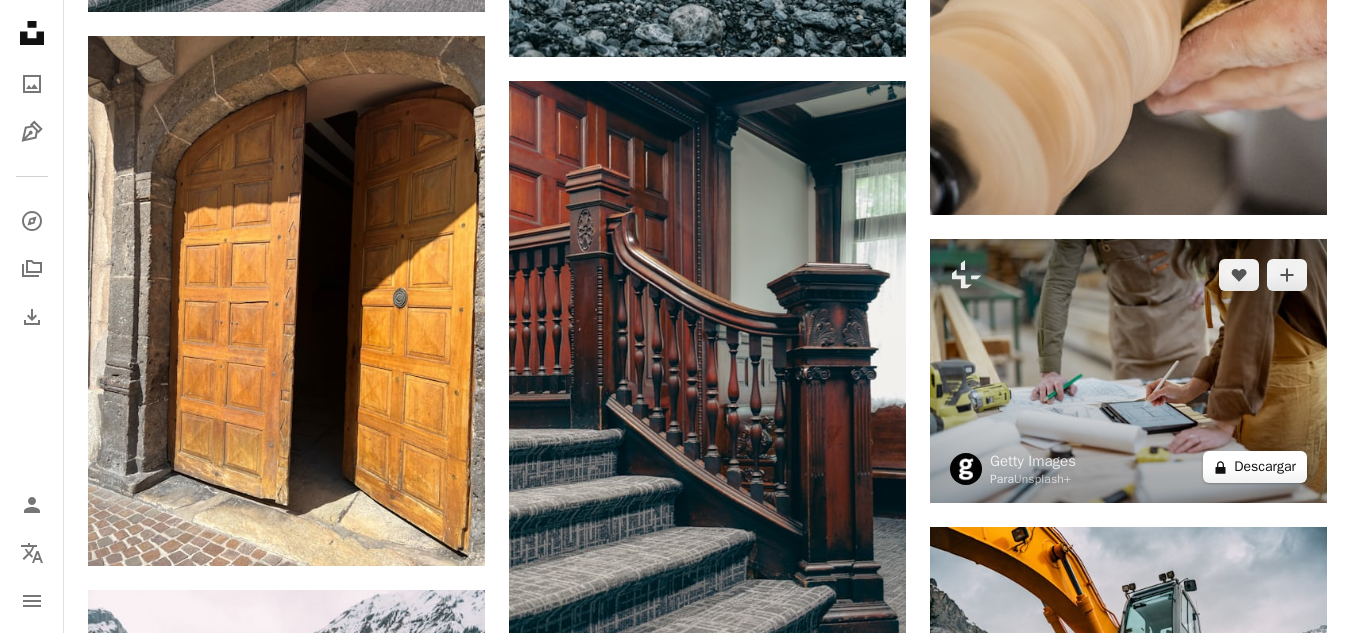 click on "A lock Descargar" at bounding box center (1255, 467) 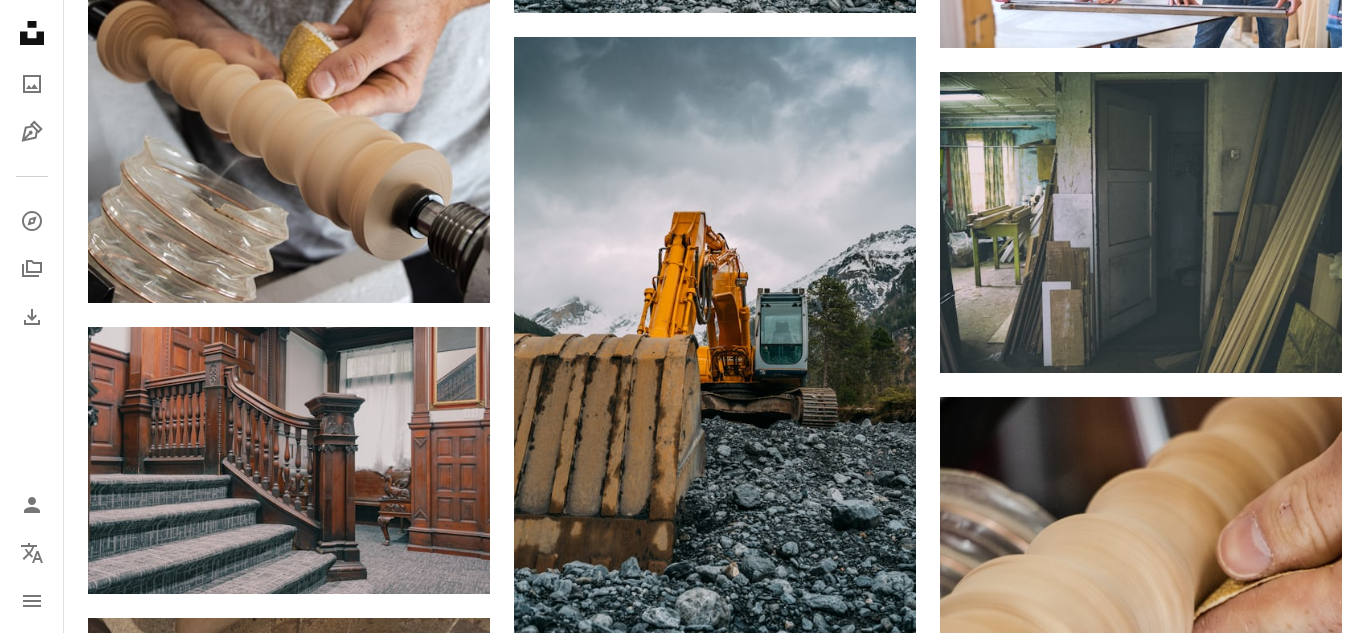 click on "An X shape" at bounding box center [20, 20] 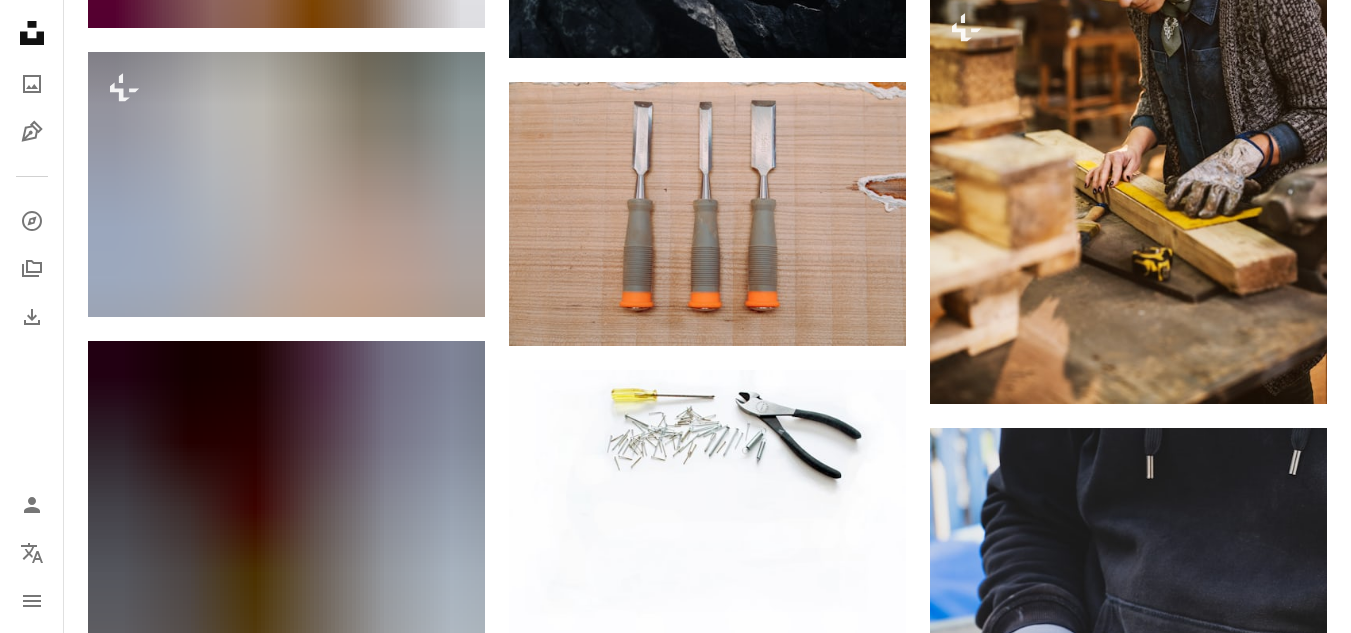 scroll, scrollTop: 54800, scrollLeft: 0, axis: vertical 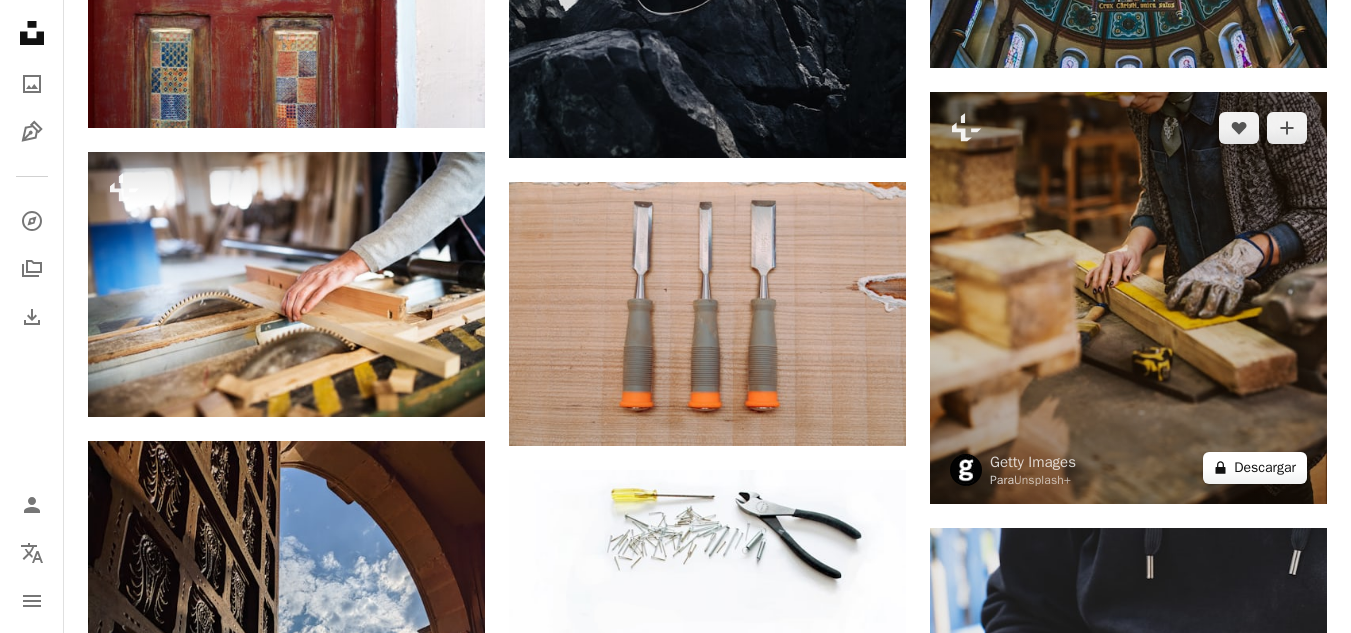 click on "A lock Descargar" at bounding box center (1255, 468) 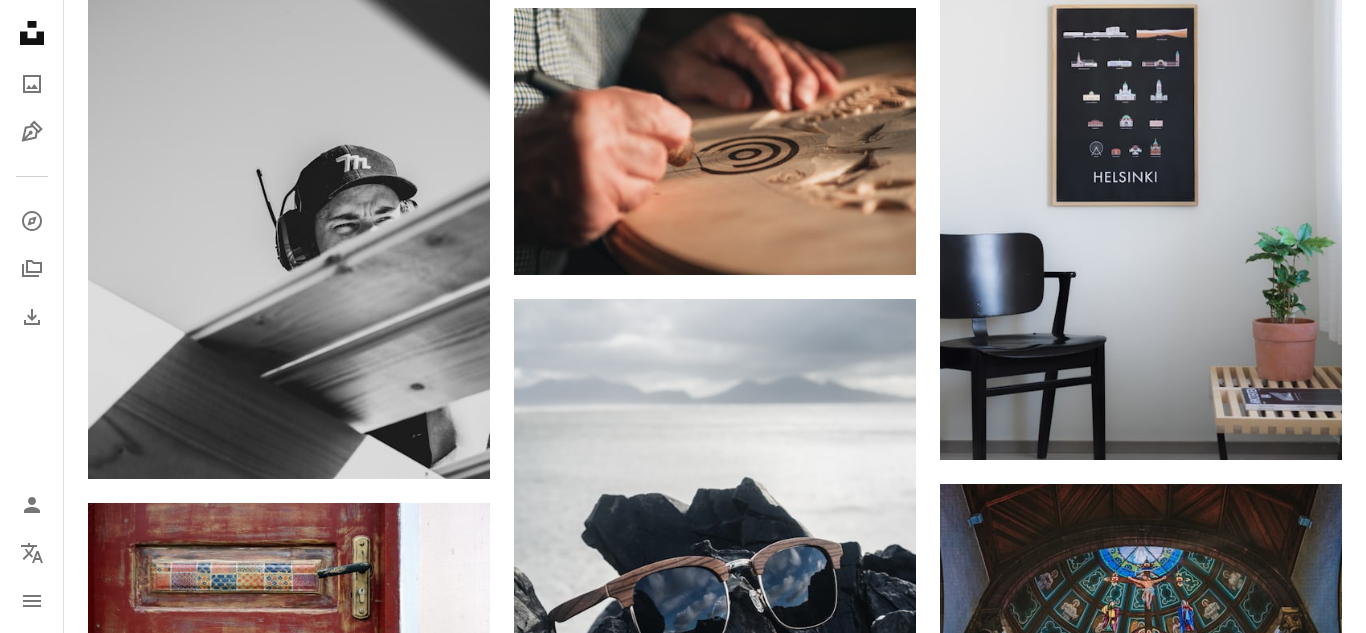 click on "An X shape" at bounding box center [20, 20] 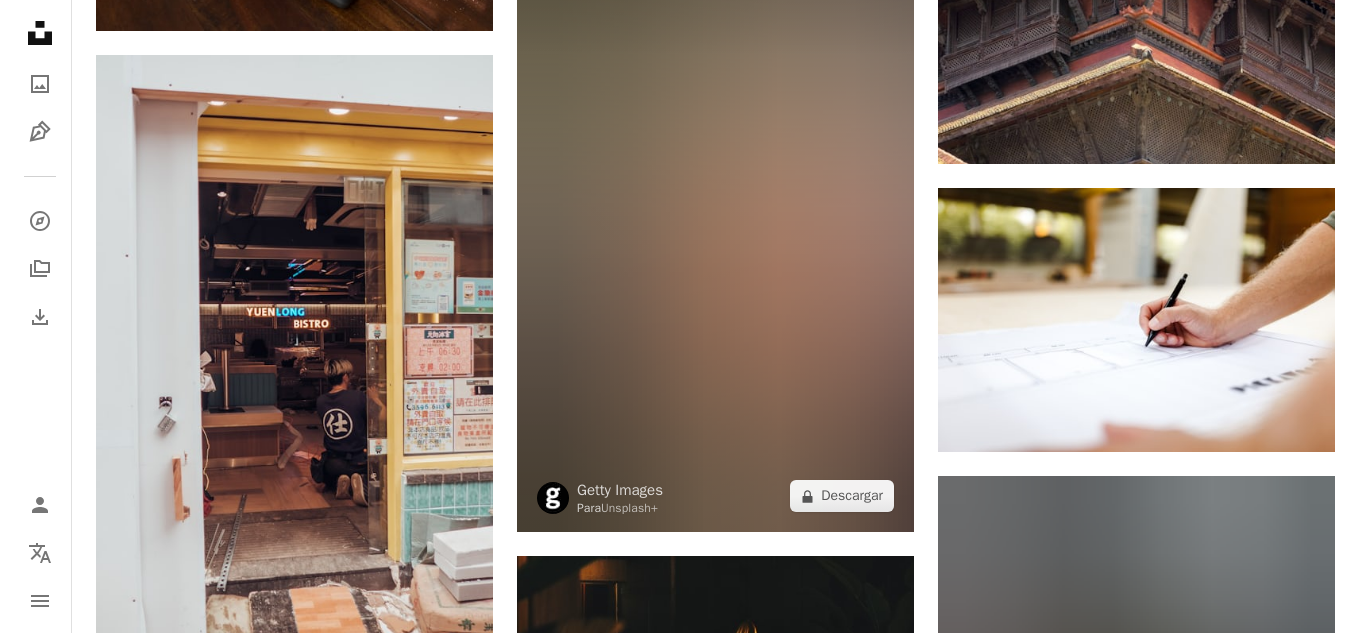 scroll, scrollTop: 57800, scrollLeft: 0, axis: vertical 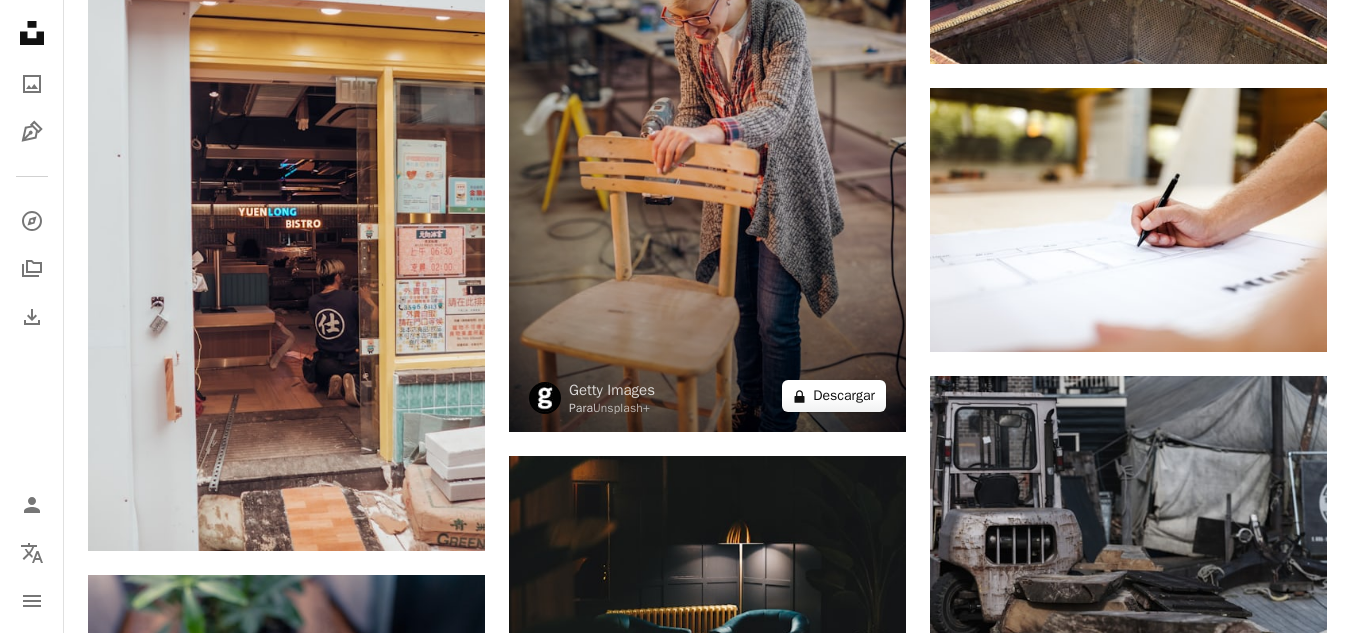 click on "A lock Descargar" at bounding box center [834, 396] 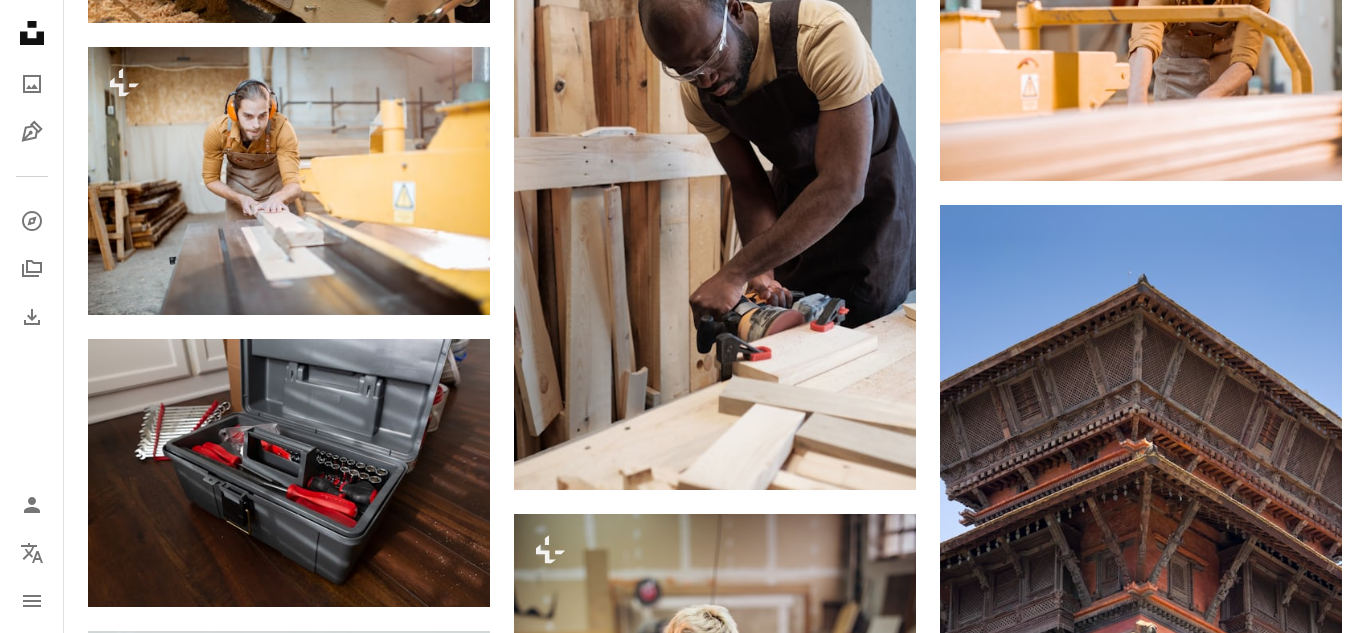click on "An X shape" at bounding box center (20, 20) 